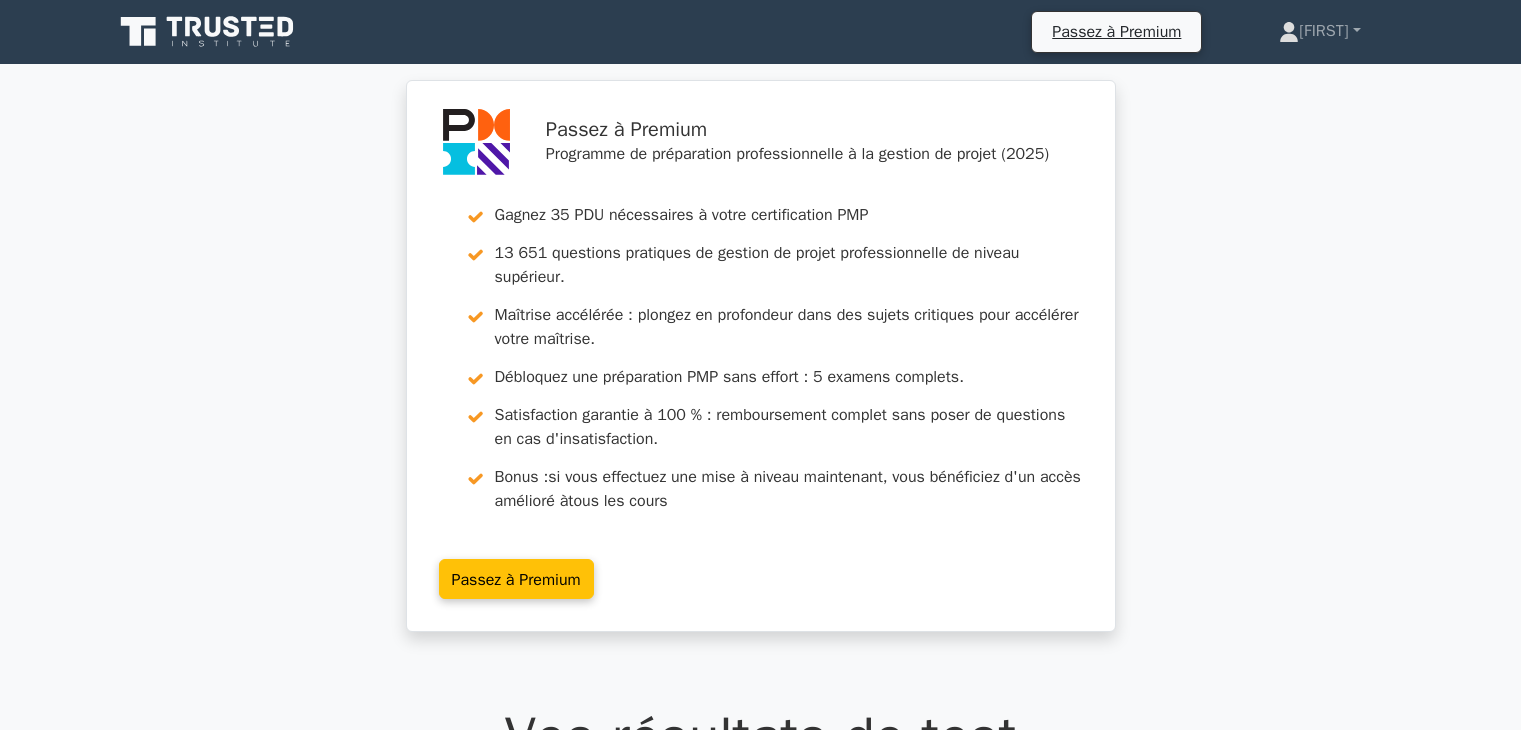 scroll, scrollTop: 1762, scrollLeft: 0, axis: vertical 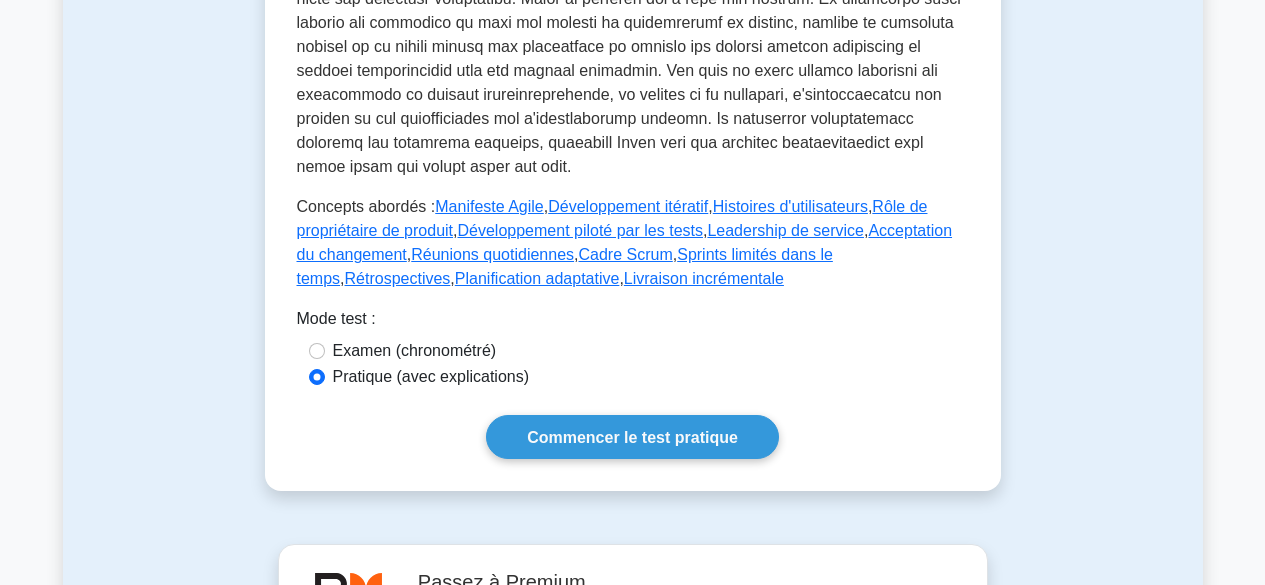 click on "Pratique (avec explications)" at bounding box center [633, 378] 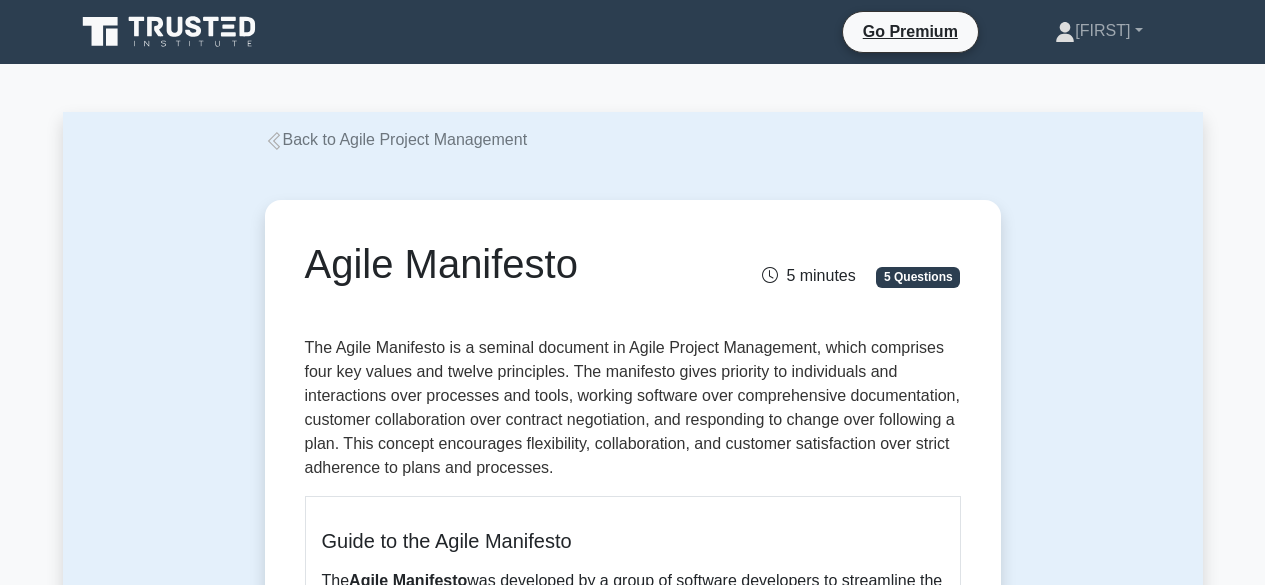 scroll, scrollTop: 0, scrollLeft: 0, axis: both 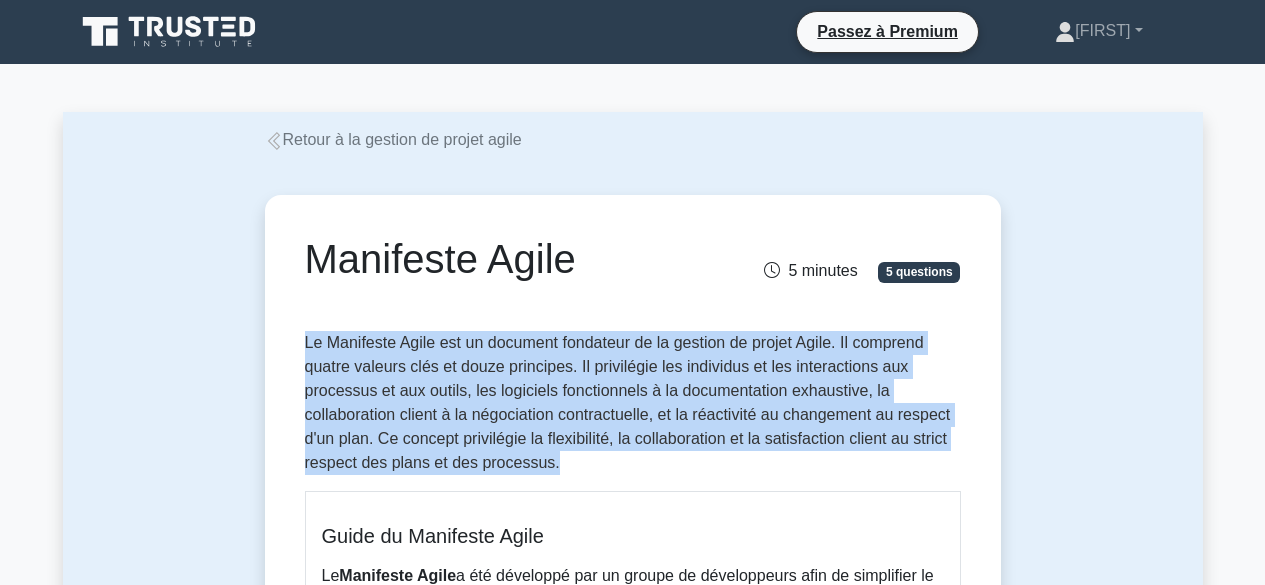drag, startPoint x: 305, startPoint y: 336, endPoint x: 567, endPoint y: 469, distance: 293.82477 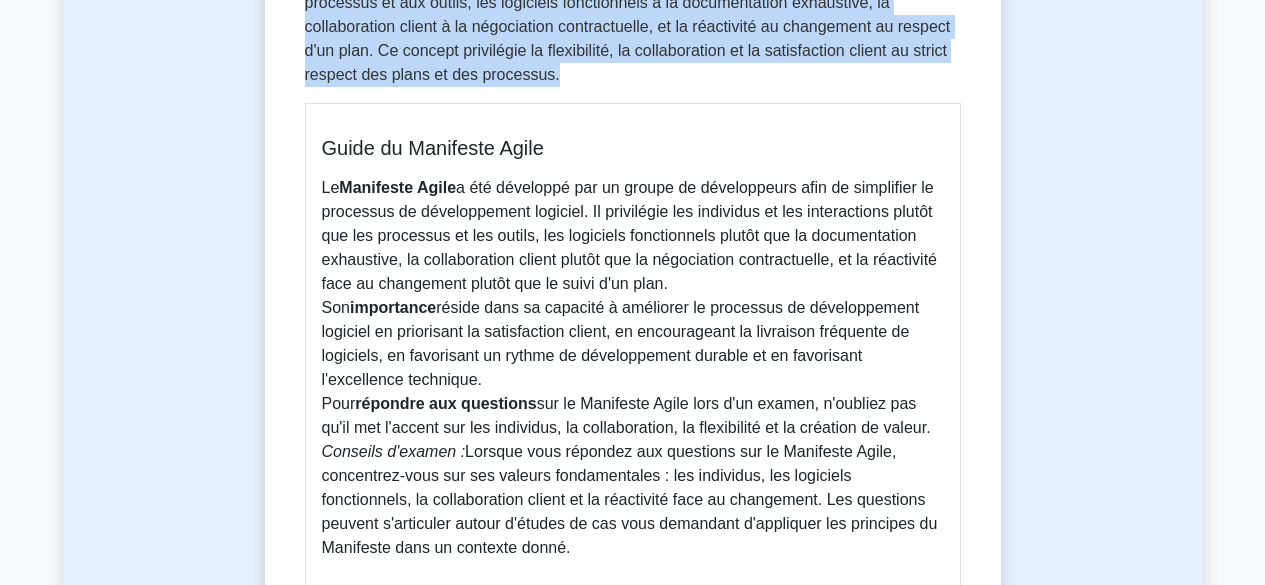 scroll, scrollTop: 452, scrollLeft: 0, axis: vertical 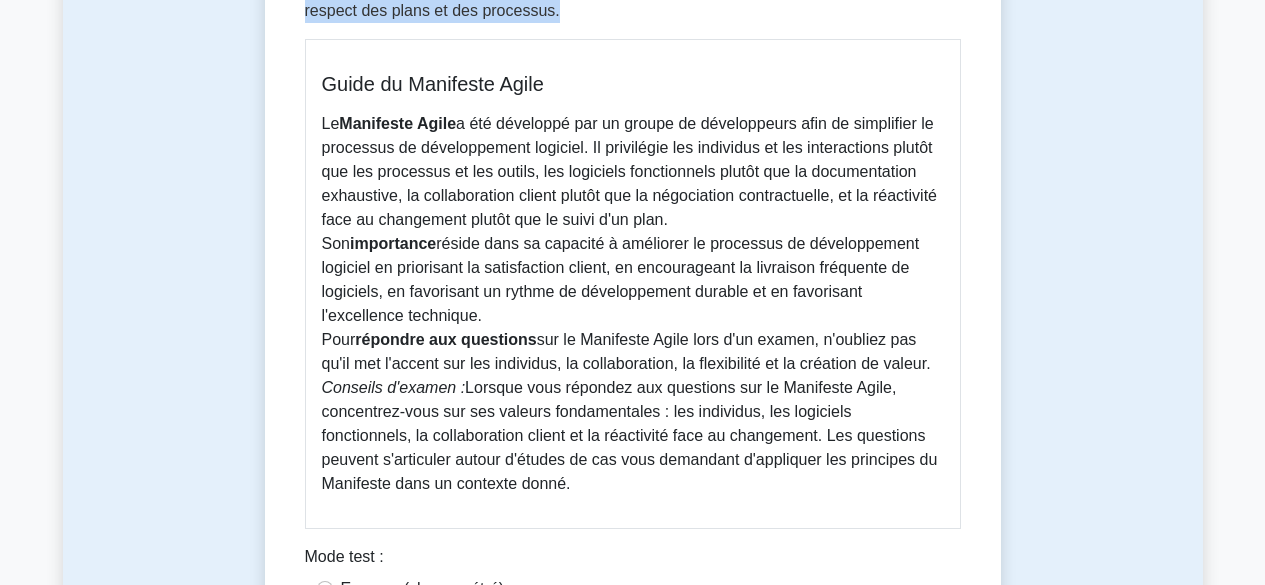 drag, startPoint x: 321, startPoint y: 83, endPoint x: 621, endPoint y: 478, distance: 496.00906 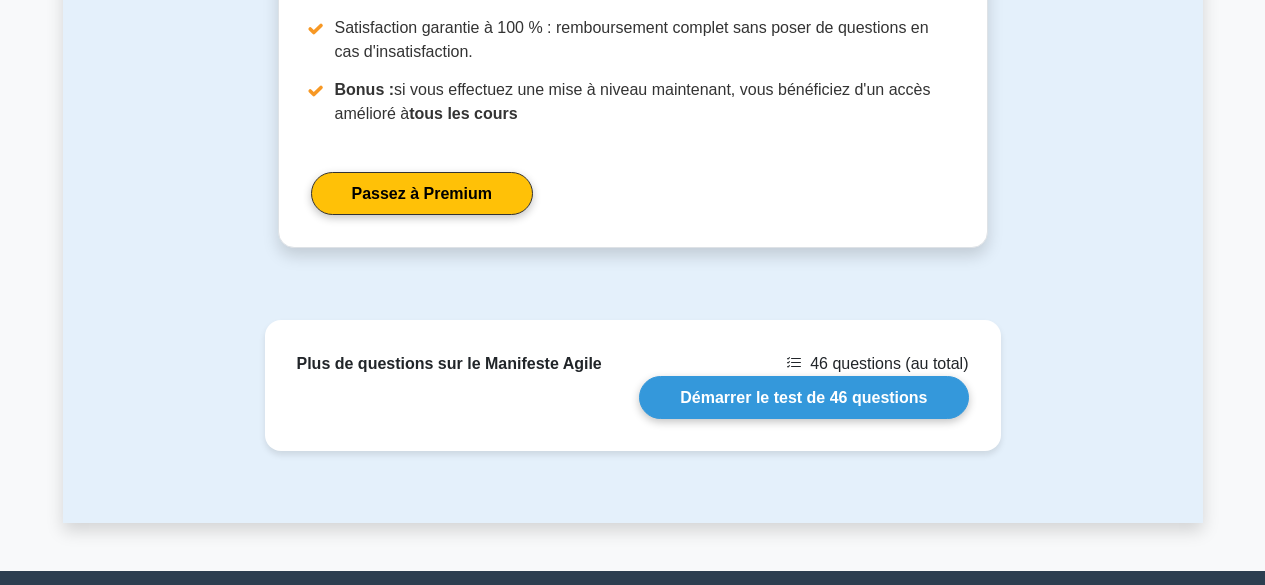 scroll, scrollTop: 1529, scrollLeft: 0, axis: vertical 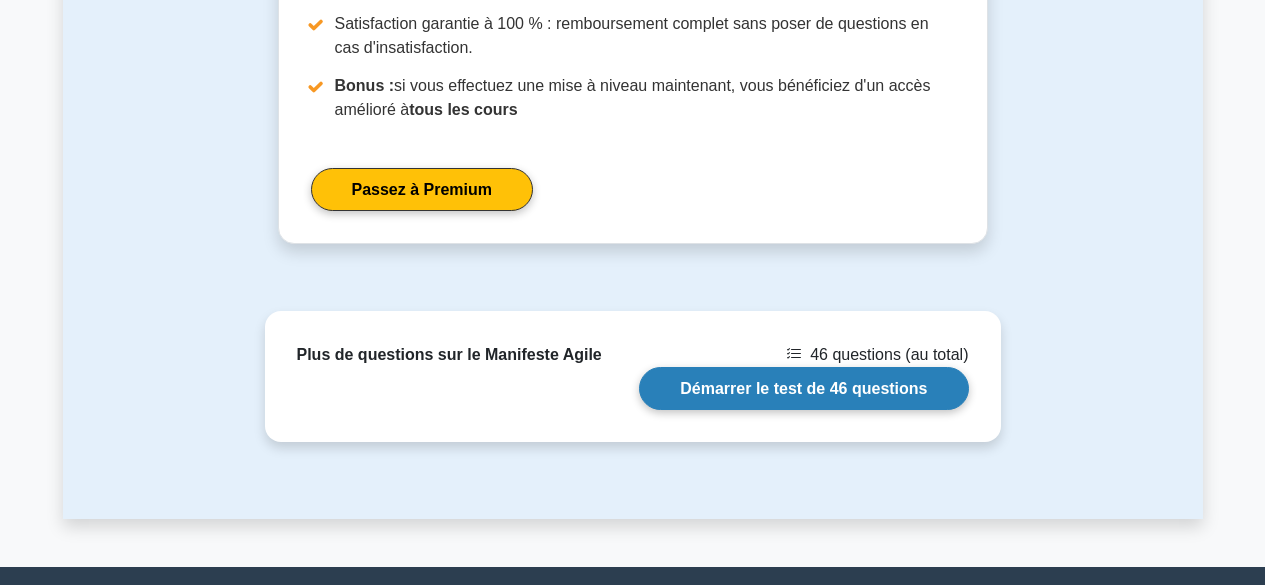 click on "Démarrer le test de 46 questions" at bounding box center (803, 388) 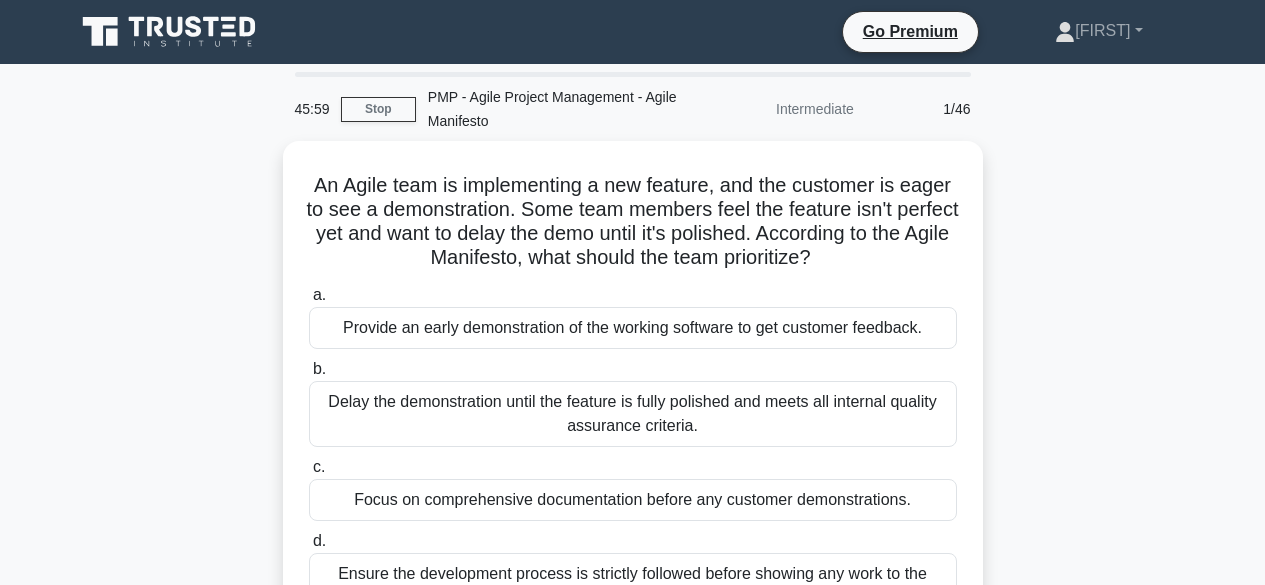 scroll, scrollTop: 0, scrollLeft: 0, axis: both 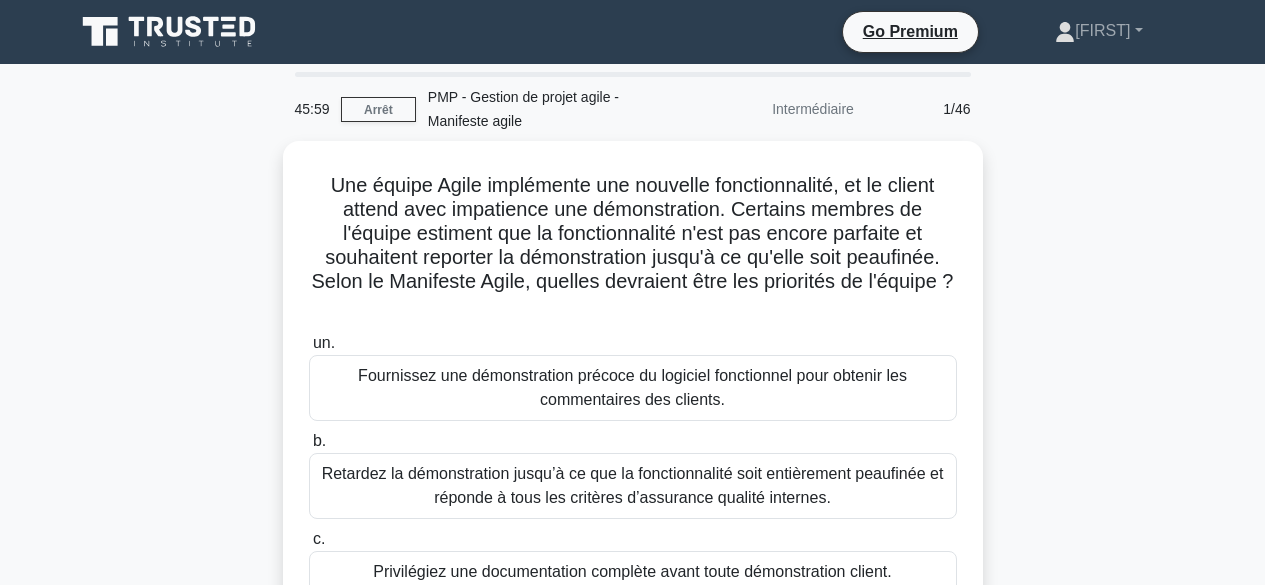 click on "Une équipe Agile implémente une nouvelle fonctionnalité, et le client attend avec impatience une démonstration. Certains membres de l'équipe estiment que la fonctionnalité n'est pas encore parfaite et souhaitent reporter la démonstration jusqu'à ce qu'elle soit peaufinée. Selon le Manifeste Agile, quelles devraient être les priorités de l'équipe ?
.spinner_0XTQ{transform-origin:center;animation:spinner_y6GP .75s linear infinite}@keyframes spinner_y6GP{100%{transform:rotate(360deg)}}
un.
b. c. d." at bounding box center (633, 458) 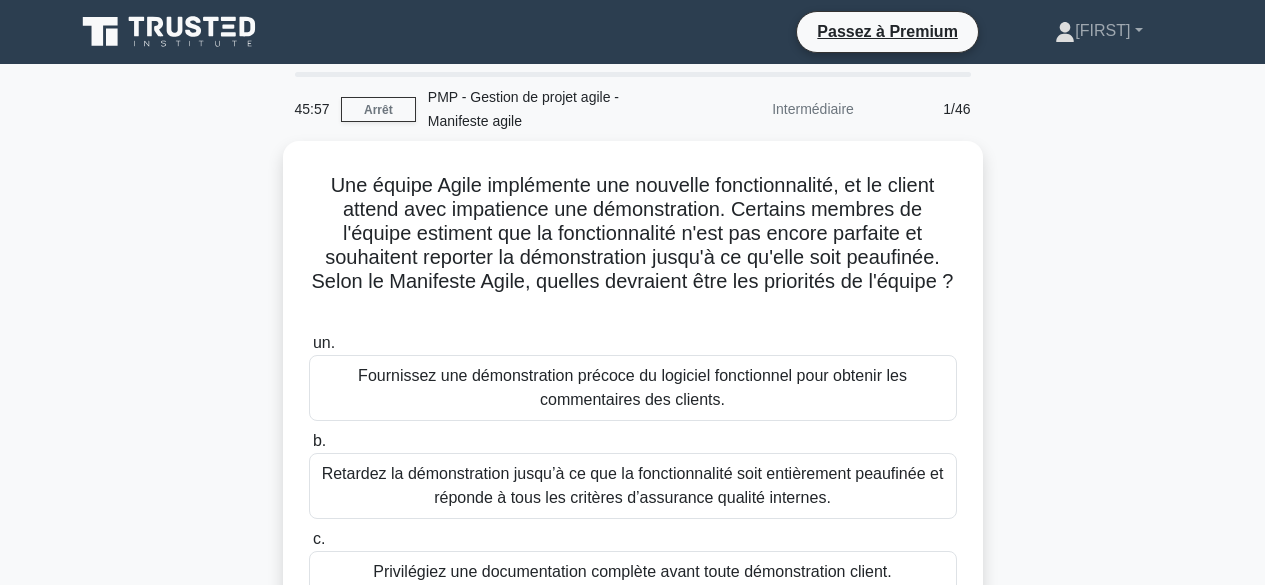 click on "[TIME]
Arrêt
PMP - Gestion de projet agile - Manifeste agile
Intermédiaire
1/46
Une équipe Agile implémente une nouvelle fonctionnalité, et le client attend avec impatience une démonstration. Certains membres de l'équipe estiment que la fonctionnalité n'est pas encore parfaite et souhaitent reporter la démonstration jusqu'à ce qu'elle soit peaufinée. Selon le Manifeste Agile, quelles devraient être les priorités de l'équipe ?
.spinner_0XTQ{transform-origin:center;animation:spinner_y6GP .75s linear infinite}@keyframes spinner_y6GP{100%{transform:rotate(360deg)}}
un. b. c. d." at bounding box center (632, 572) 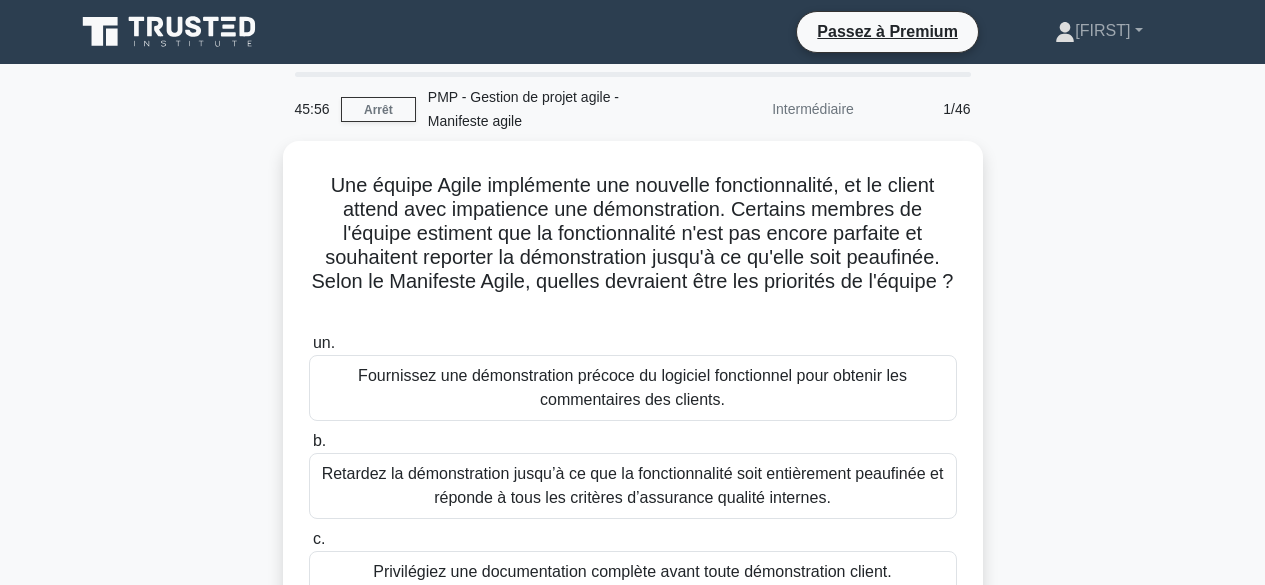 click on "Une équipe Agile implémente une nouvelle fonctionnalité, et le client attend avec impatience une démonstration. Certains membres de l'équipe estiment que la fonctionnalité n'est pas encore parfaite et souhaitent reporter la démonstration jusqu'à ce qu'elle soit peaufinée. Selon le Manifeste Agile, quelles devraient être les priorités de l'équipe ?
.spinner_0XTQ{transform-origin:center;animation:spinner_y6GP .75s linear infinite}@keyframes spinner_y6GP{100%{transform:rotate(360deg)}}
un.
b. c. d." at bounding box center [633, 458] 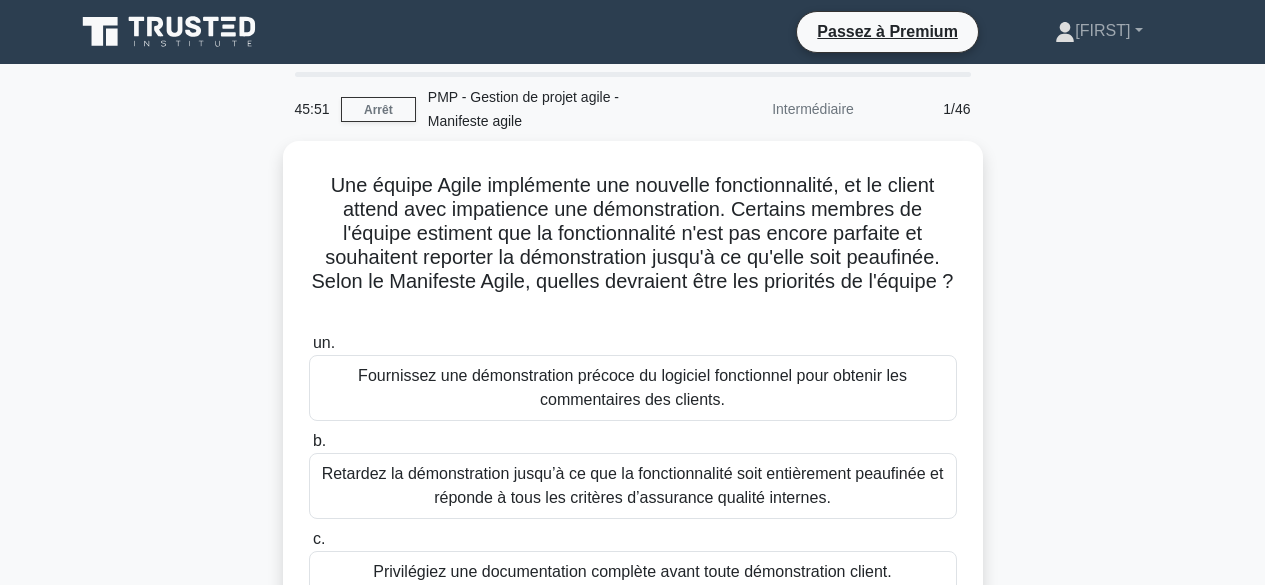 click on "Passez à Premium
[NAME]
Profil" at bounding box center (632, 32) 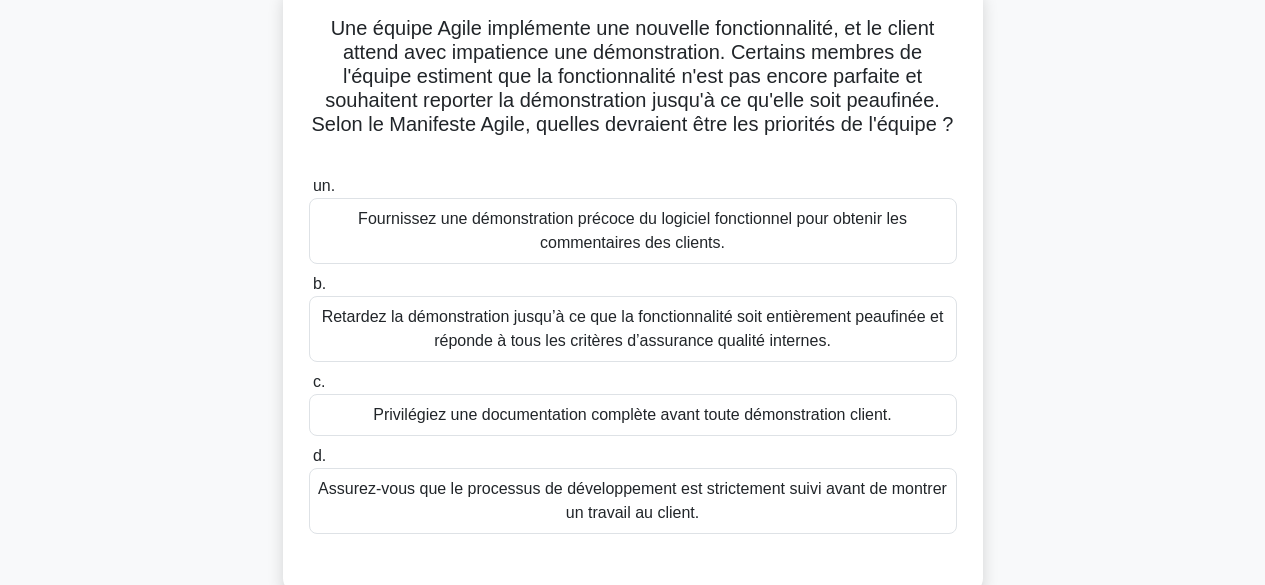 scroll, scrollTop: 181, scrollLeft: 0, axis: vertical 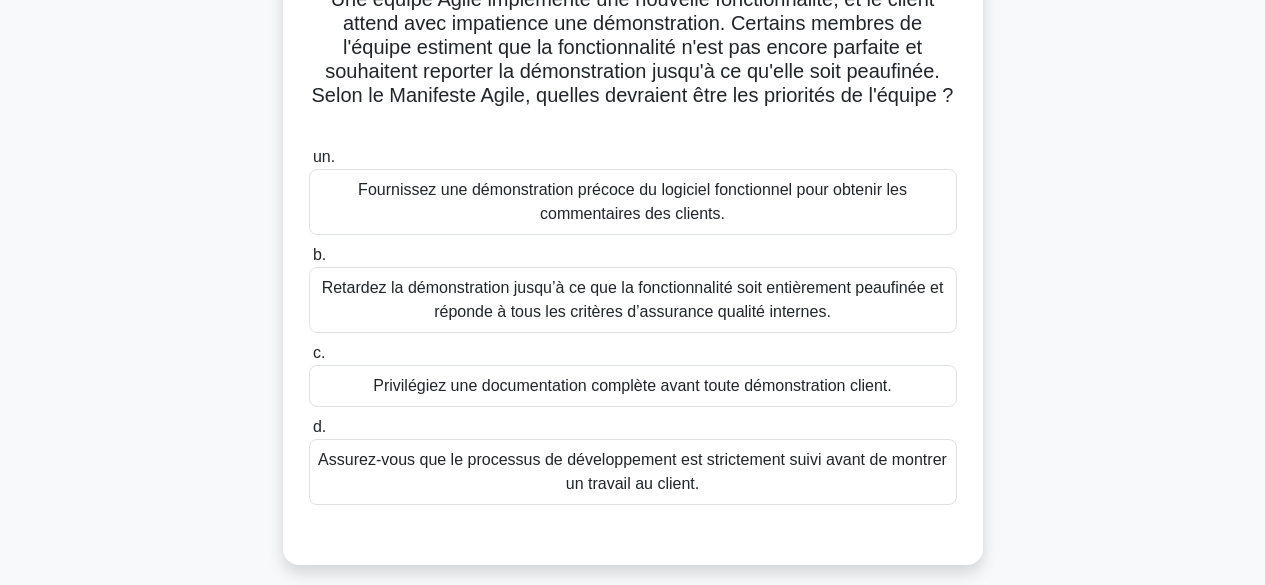 click on "Fournissez une démonstration précoce du logiciel fonctionnel pour obtenir les commentaires des clients." at bounding box center (632, 201) 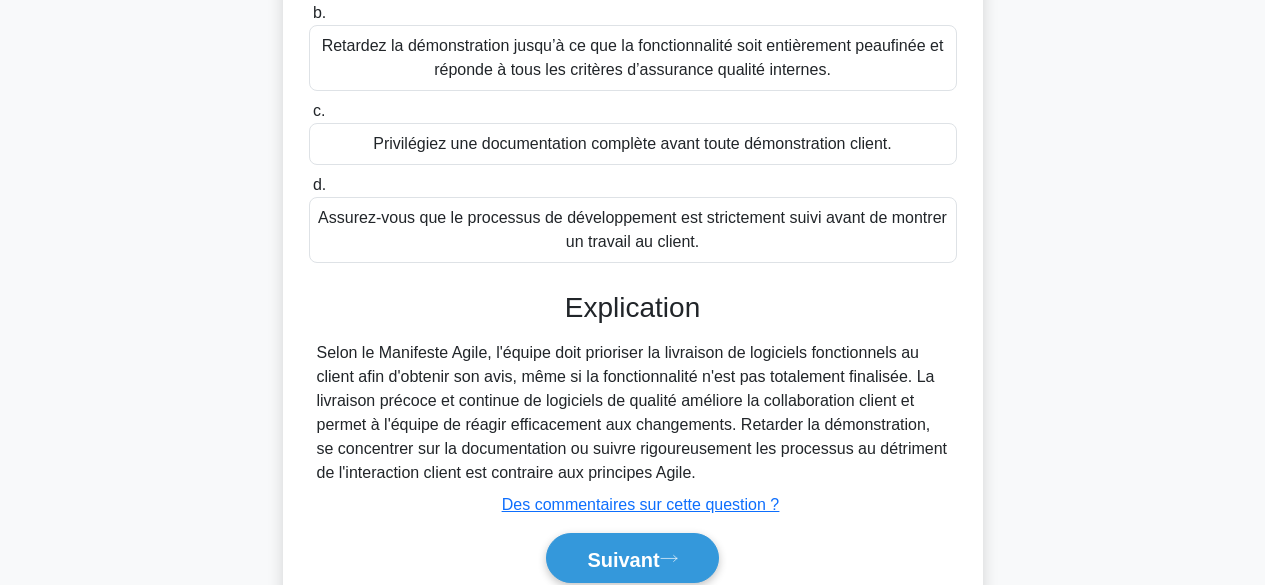 scroll, scrollTop: 508, scrollLeft: 0, axis: vertical 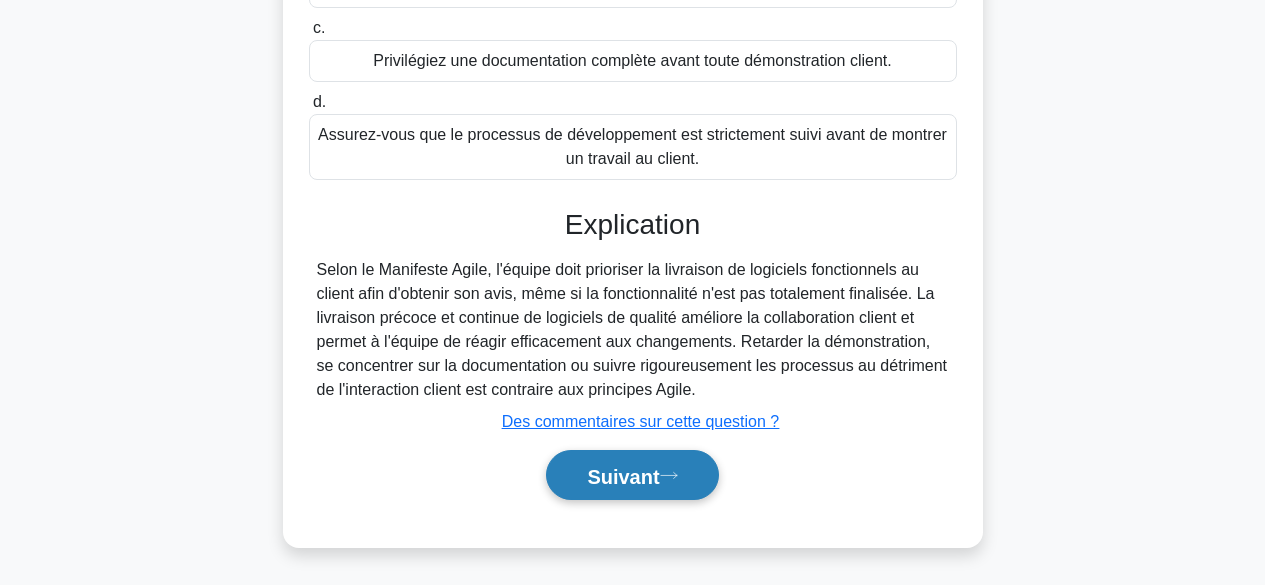 click on "Suivant" at bounding box center [623, 476] 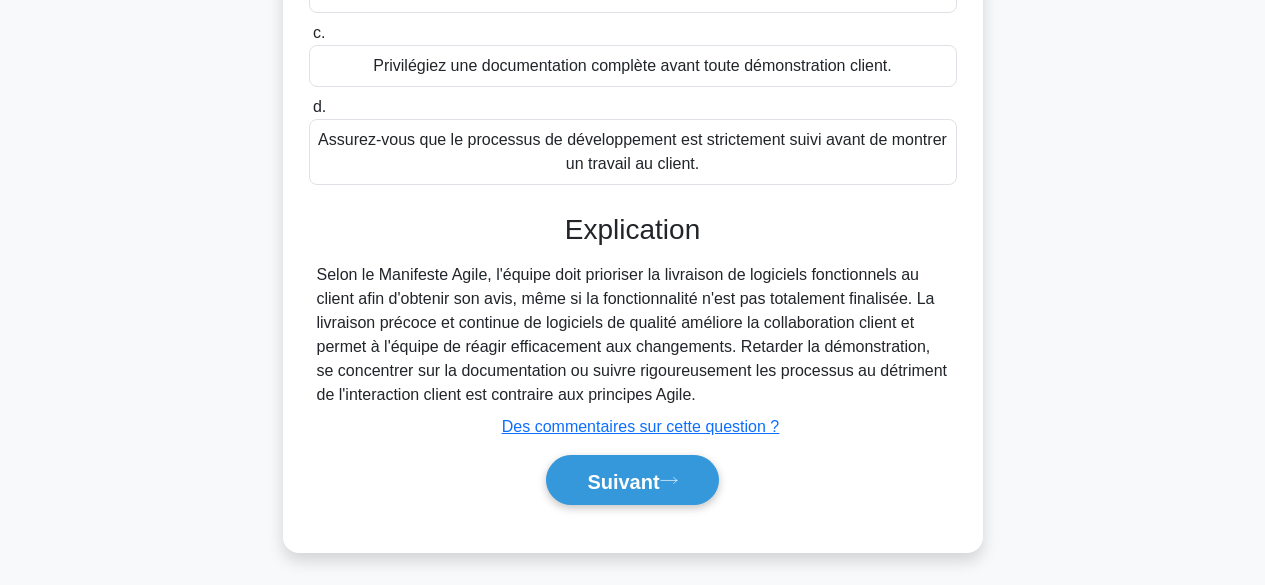 scroll, scrollTop: 495, scrollLeft: 0, axis: vertical 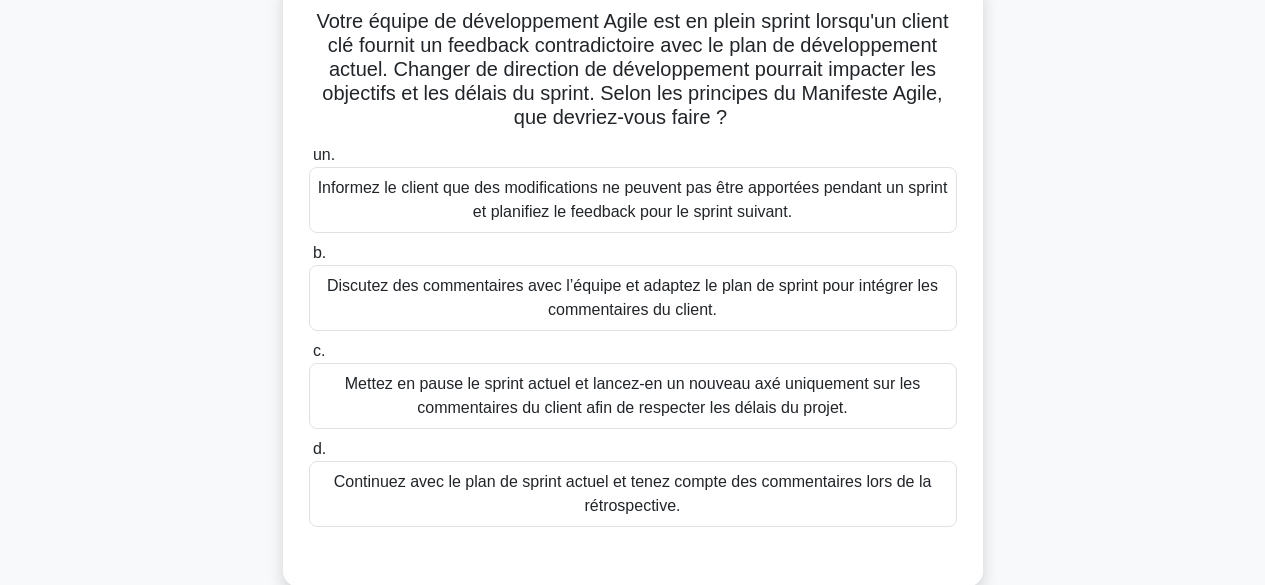 click on "Discutez des commentaires avec l’équipe et adaptez le plan de sprint pour intégrer les commentaires du client." at bounding box center (632, 297) 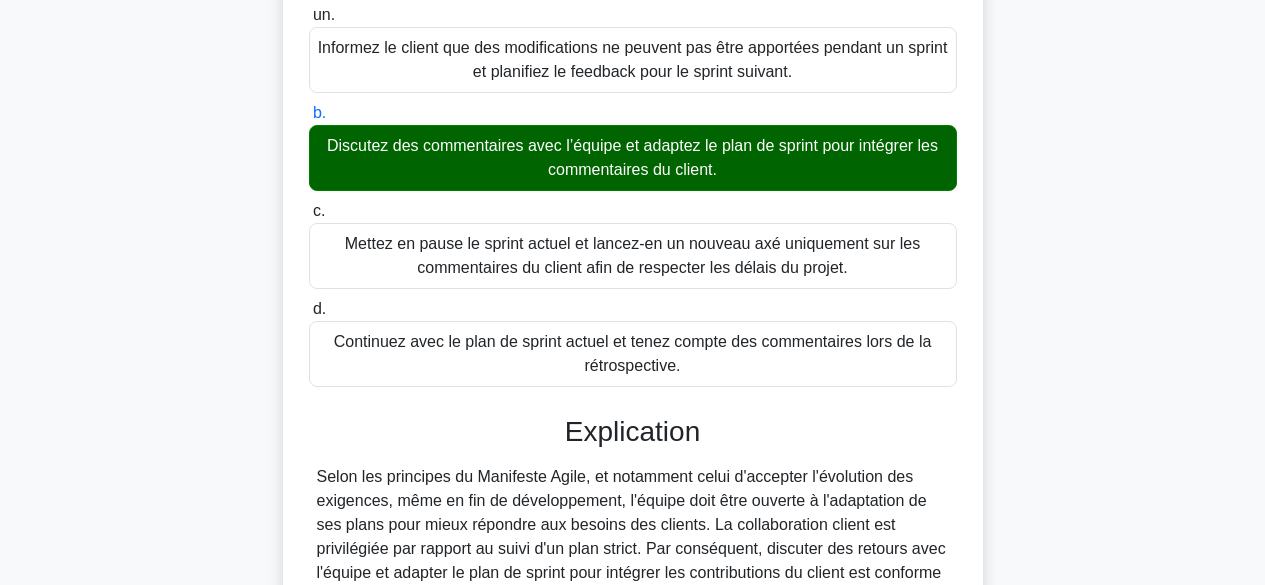 scroll, scrollTop: 532, scrollLeft: 0, axis: vertical 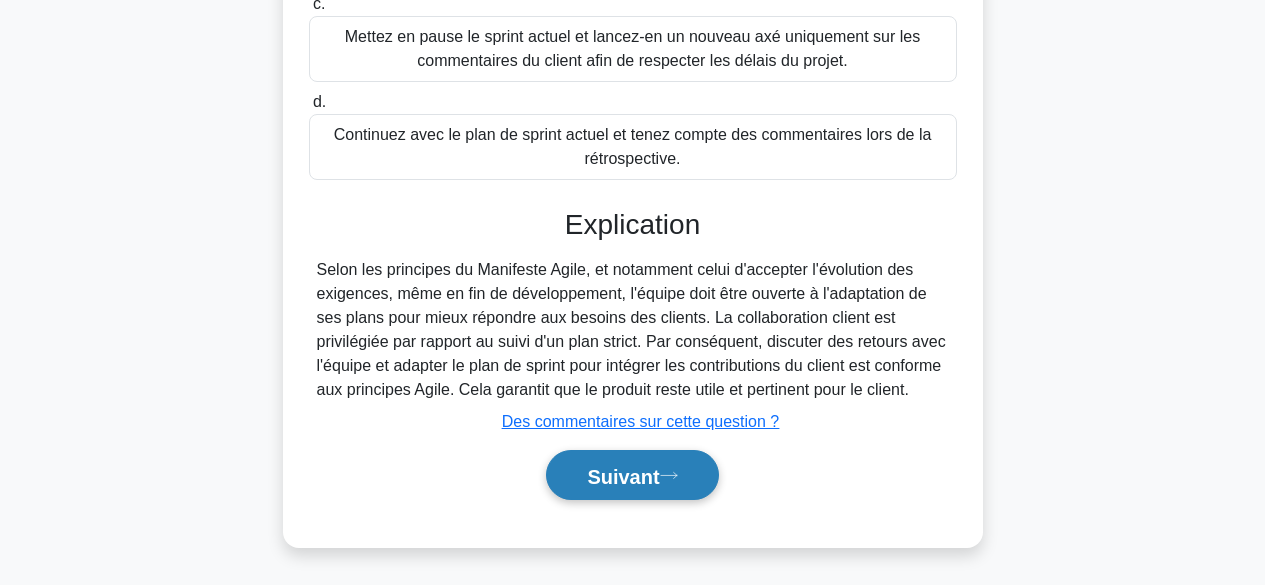 click on "Suivant" at bounding box center (623, 476) 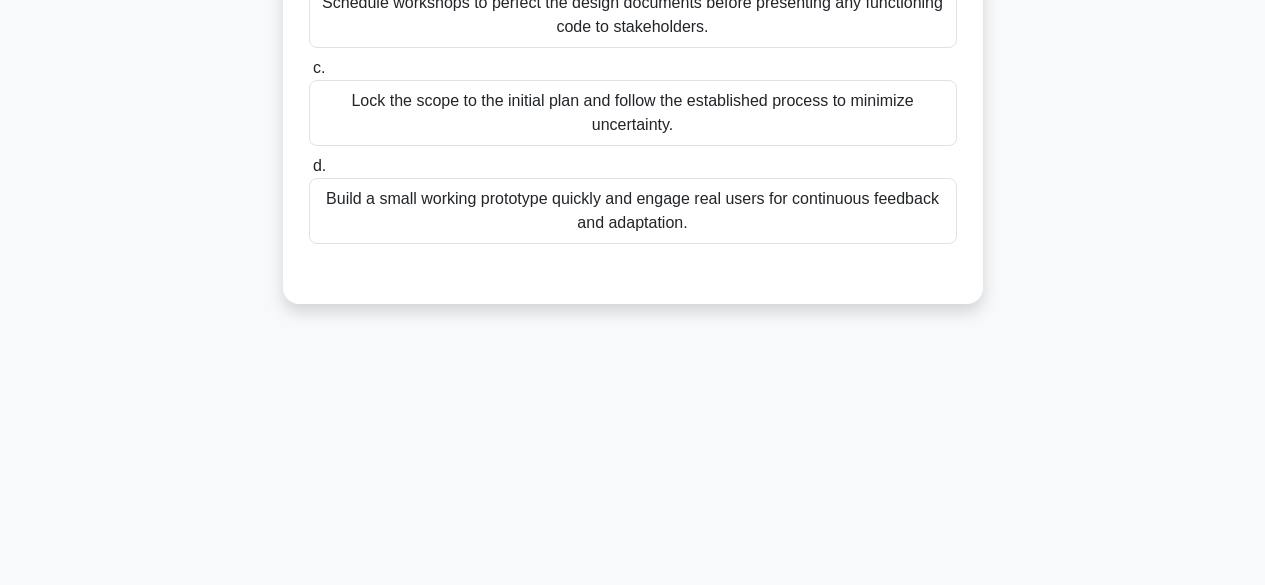 scroll, scrollTop: 495, scrollLeft: 0, axis: vertical 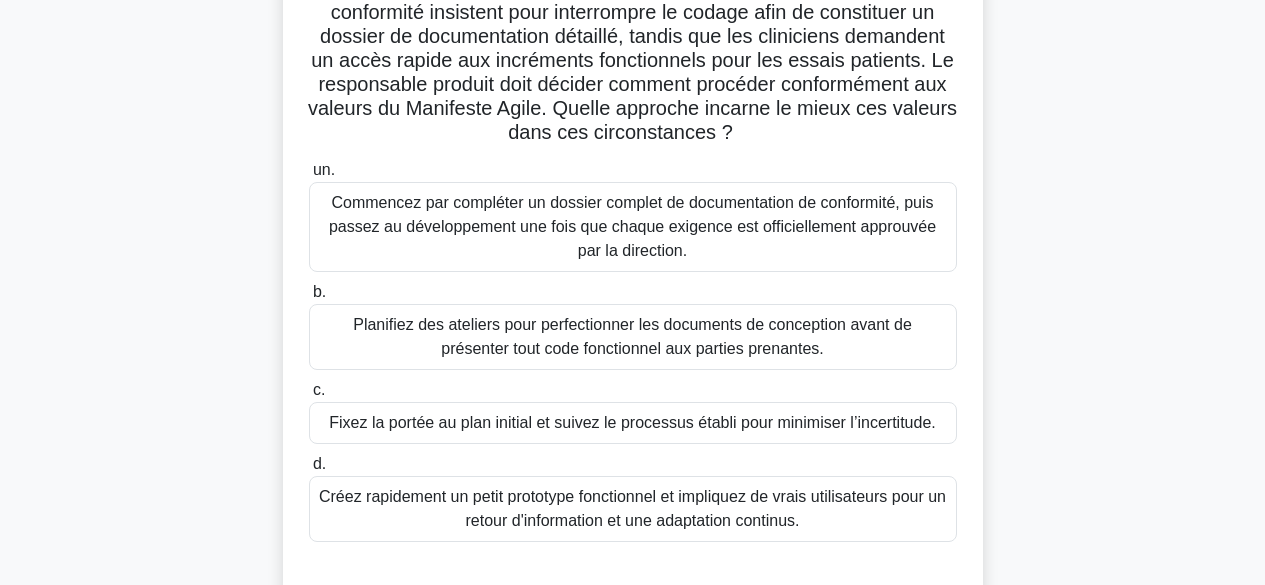 click on "Créez rapidement un petit prototype fonctionnel et impliquez de vrais utilisateurs pour un retour d'information et une adaptation continus." at bounding box center [632, 508] 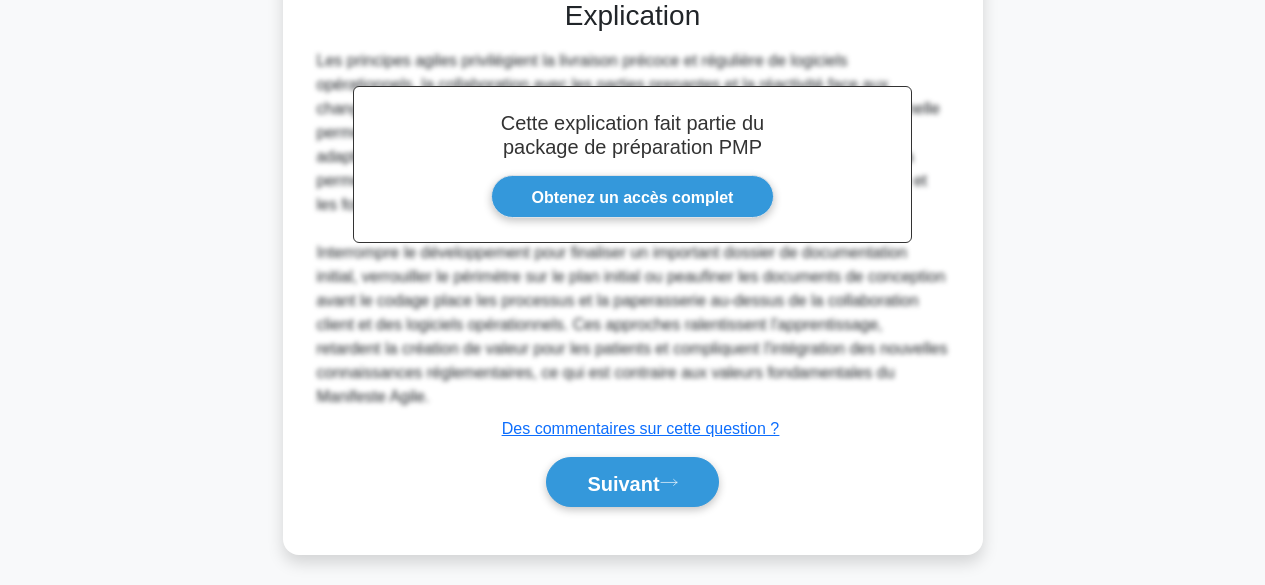 scroll, scrollTop: 820, scrollLeft: 0, axis: vertical 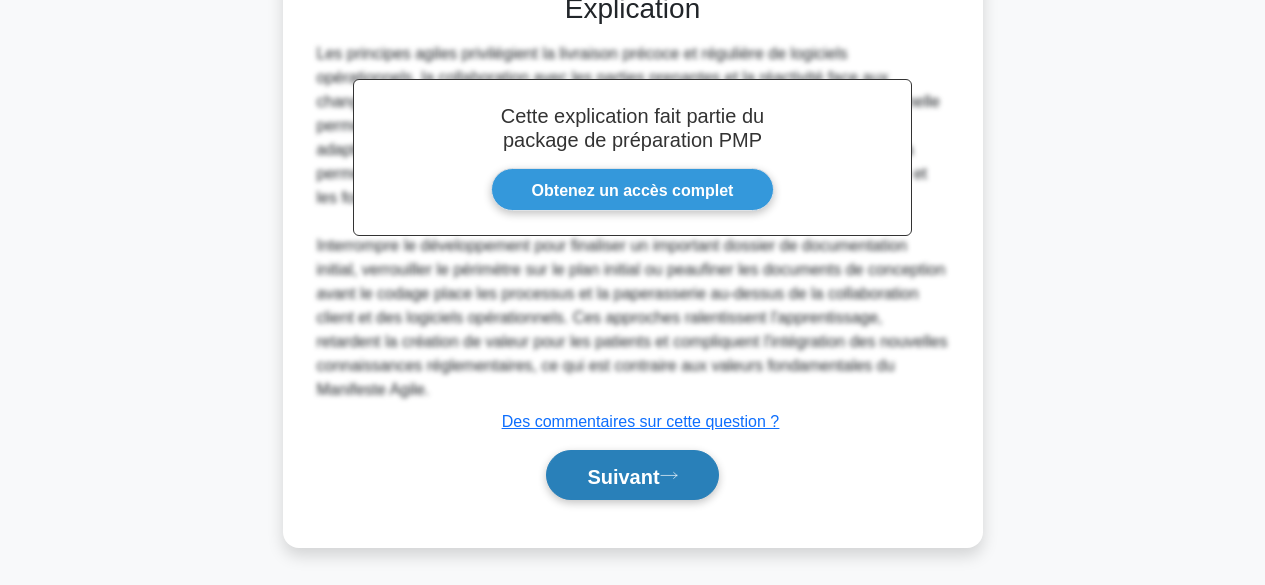 click 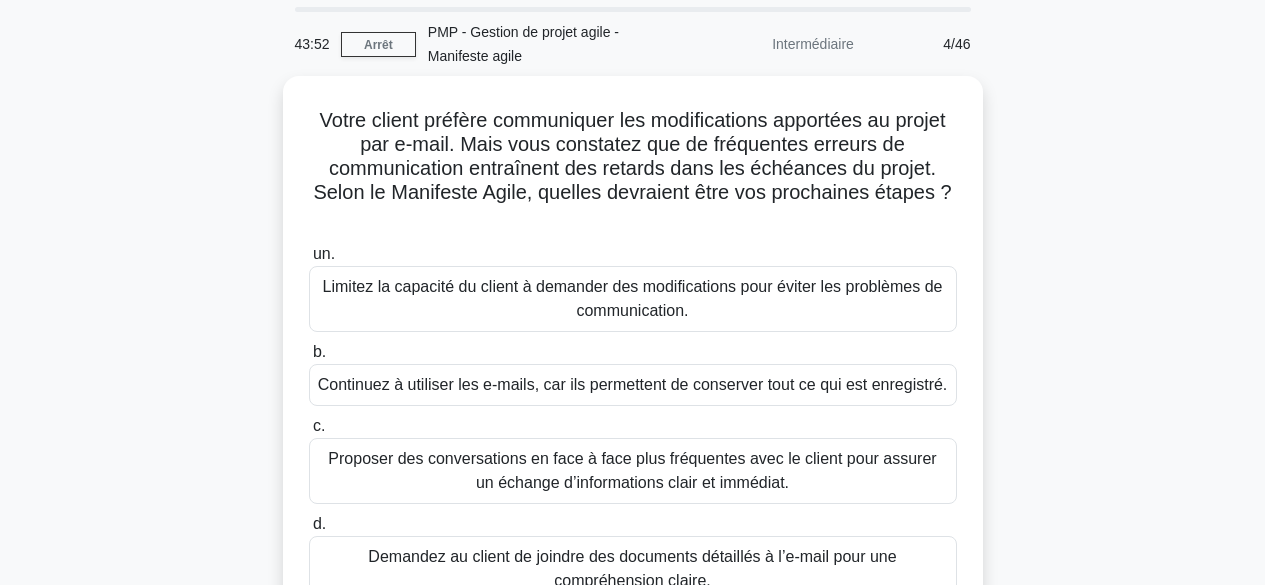 scroll, scrollTop: 63, scrollLeft: 0, axis: vertical 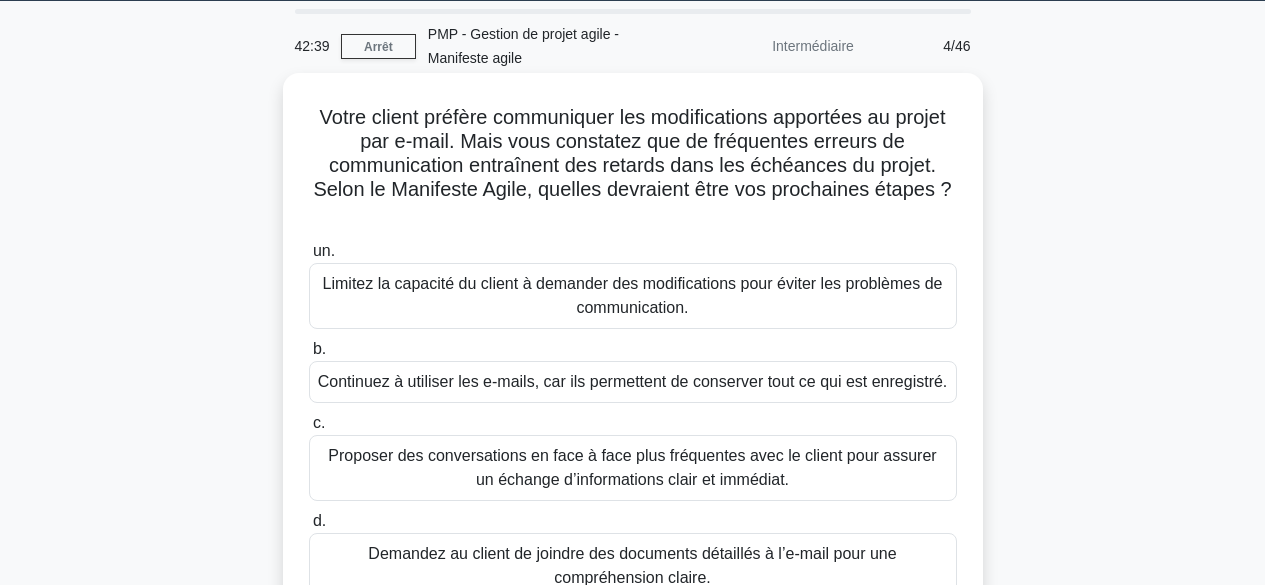 click on "Proposer des conversations en face à face plus fréquentes avec le client pour assurer un échange d’informations clair et immédiat." at bounding box center (632, 467) 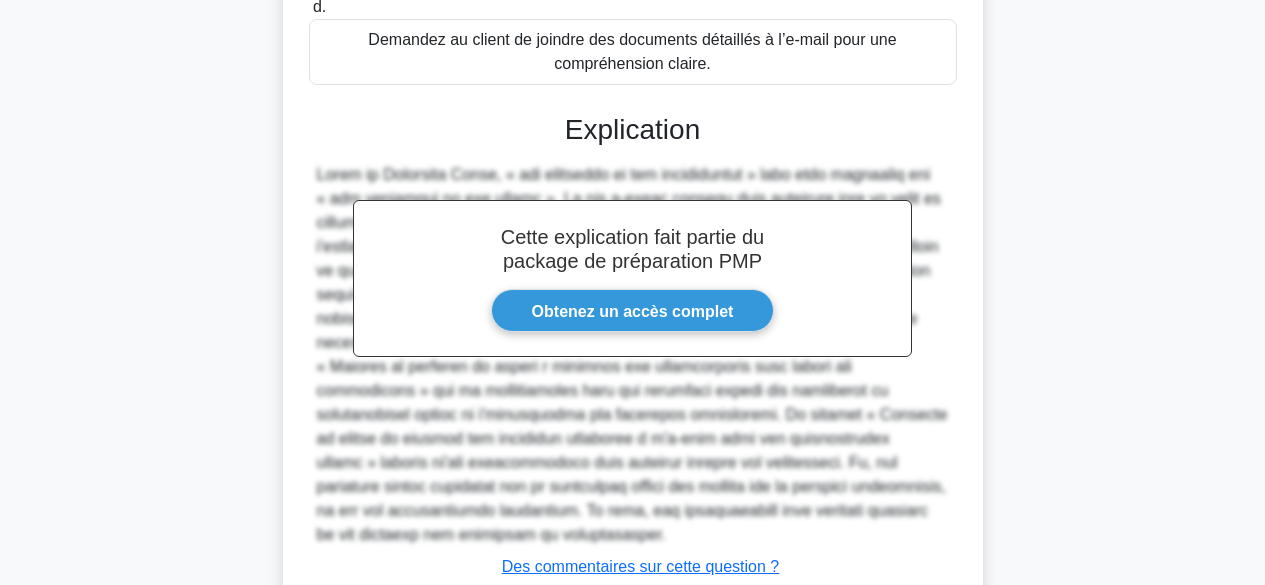 scroll, scrollTop: 724, scrollLeft: 0, axis: vertical 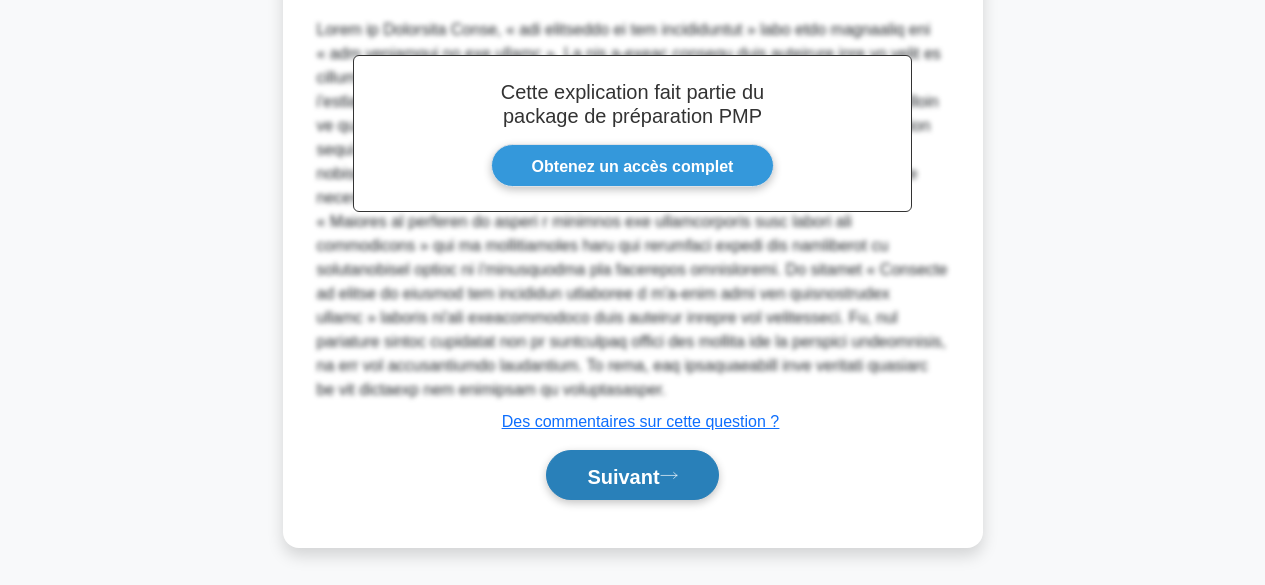 click on "Suivant" at bounding box center [623, 476] 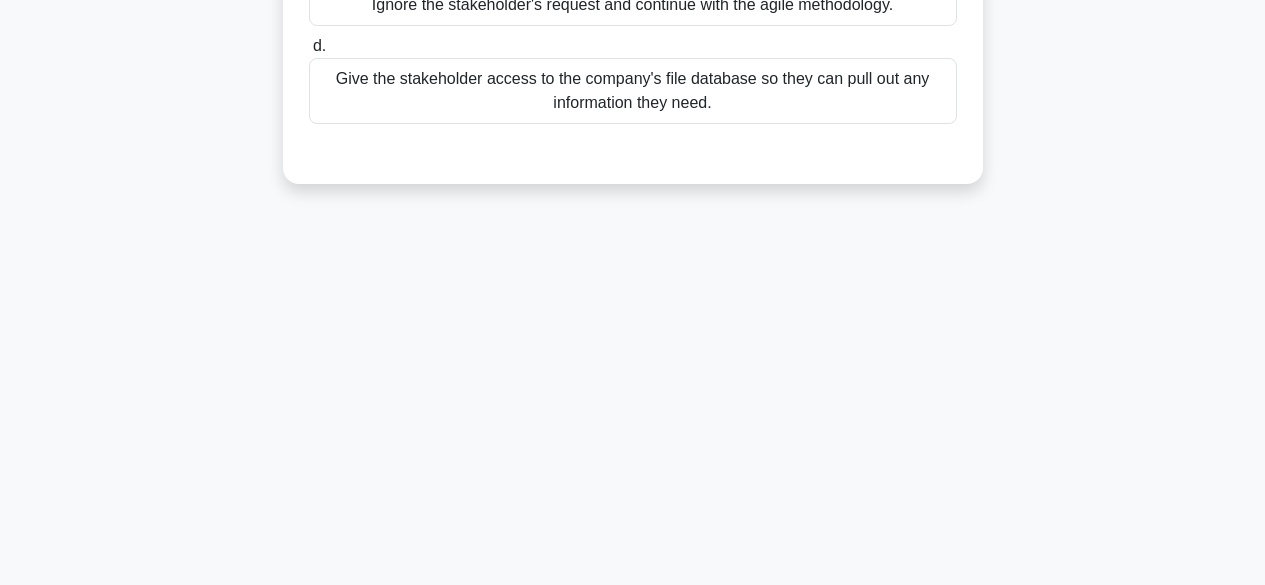 scroll, scrollTop: 495, scrollLeft: 0, axis: vertical 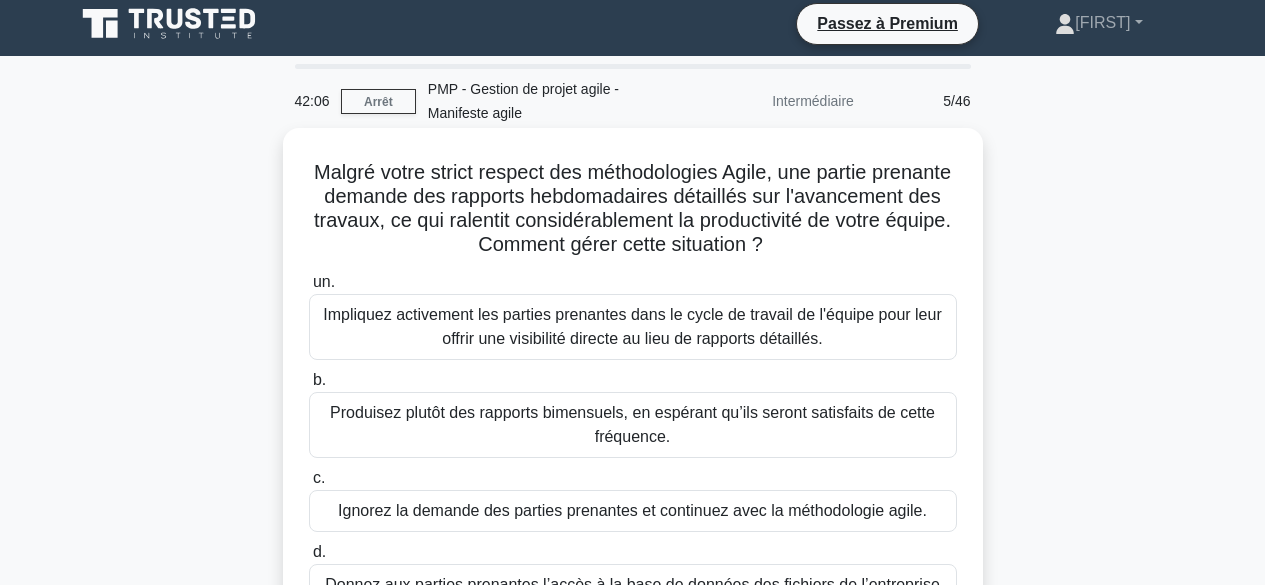 click on "Impliquez activement les parties prenantes dans le cycle de travail de l'équipe pour leur offrir une visibilité directe au lieu de rapports détaillés." at bounding box center (632, 326) 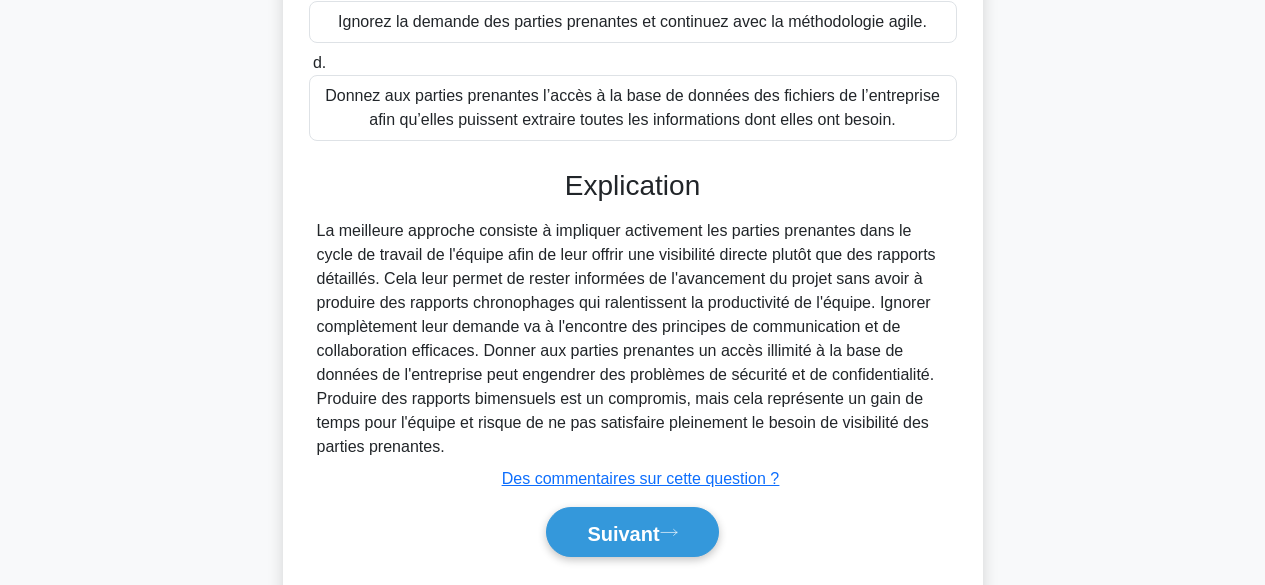 scroll, scrollTop: 556, scrollLeft: 0, axis: vertical 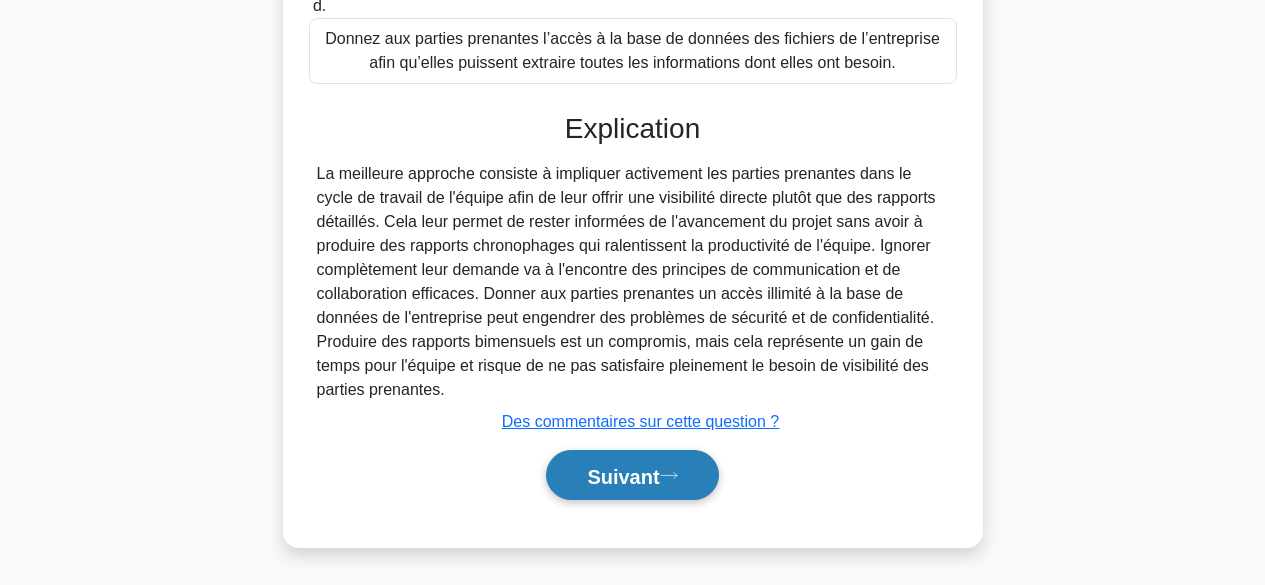 click on "Suivant" at bounding box center (623, 476) 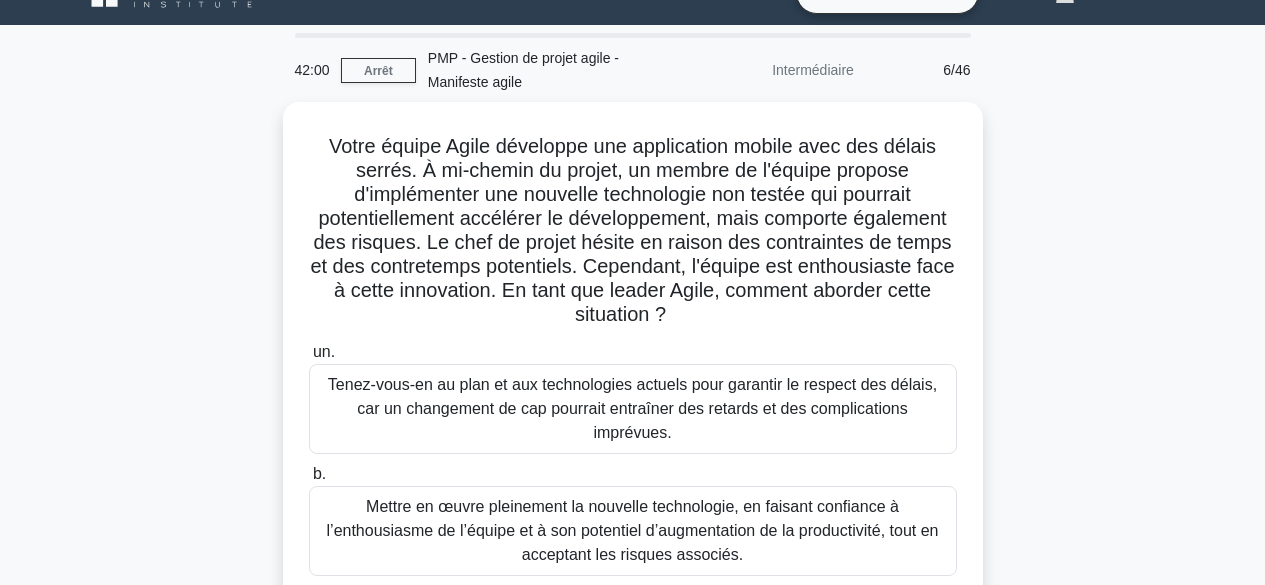 scroll, scrollTop: 0, scrollLeft: 0, axis: both 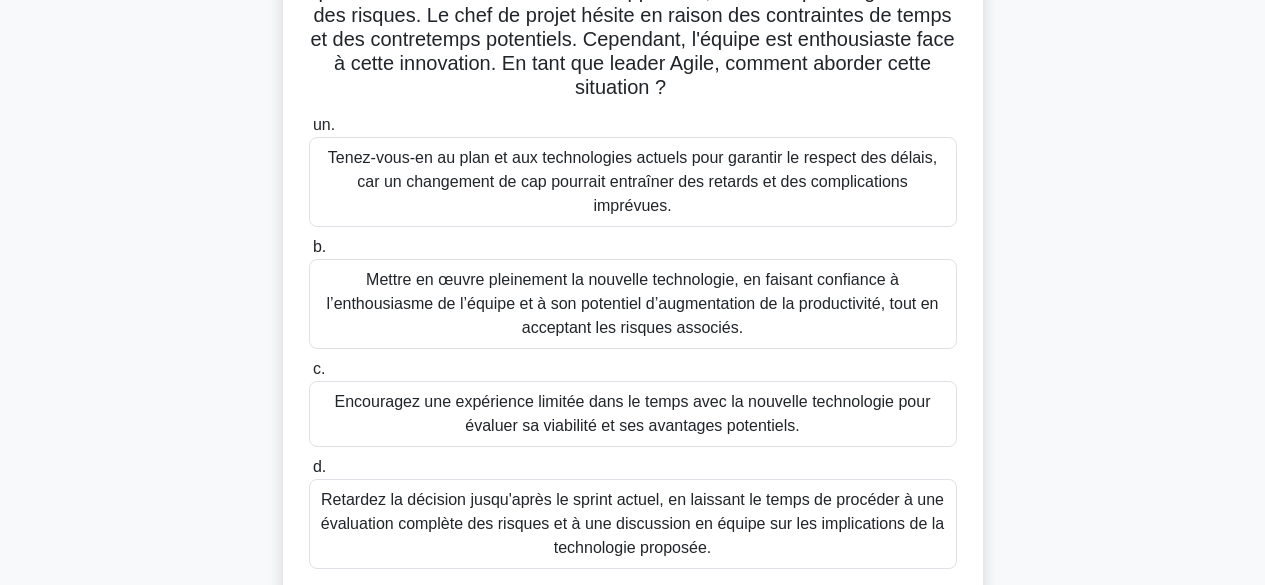 click on "Encouragez une expérience limitée dans le temps avec la nouvelle technologie pour évaluer sa viabilité et ses avantages potentiels." at bounding box center [633, 413] 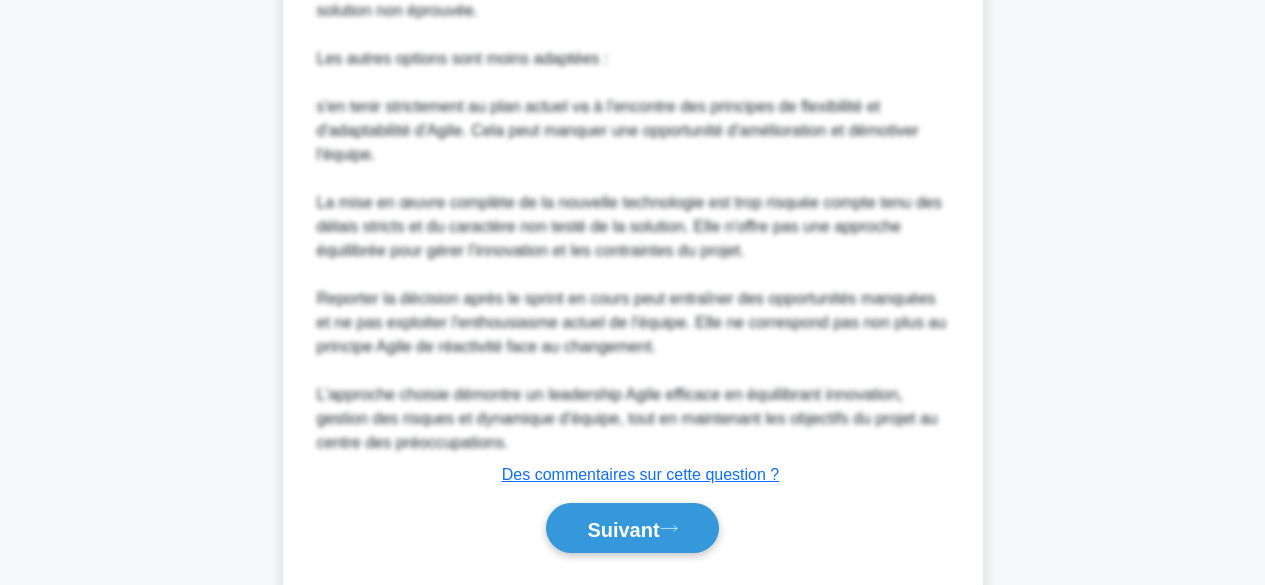 scroll, scrollTop: 1228, scrollLeft: 0, axis: vertical 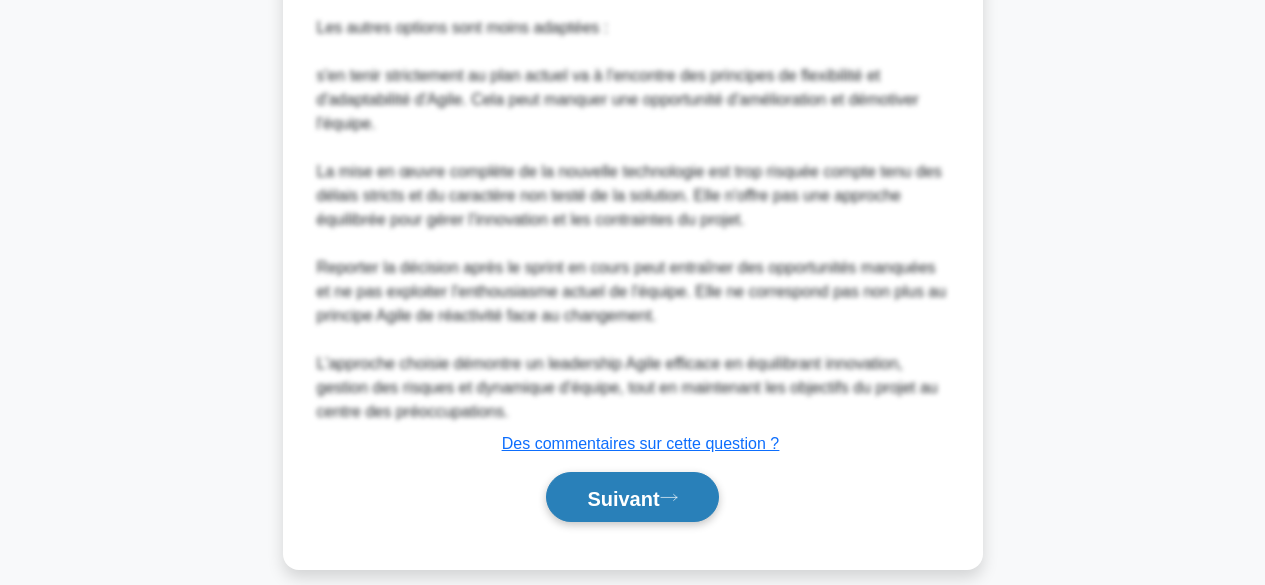 click 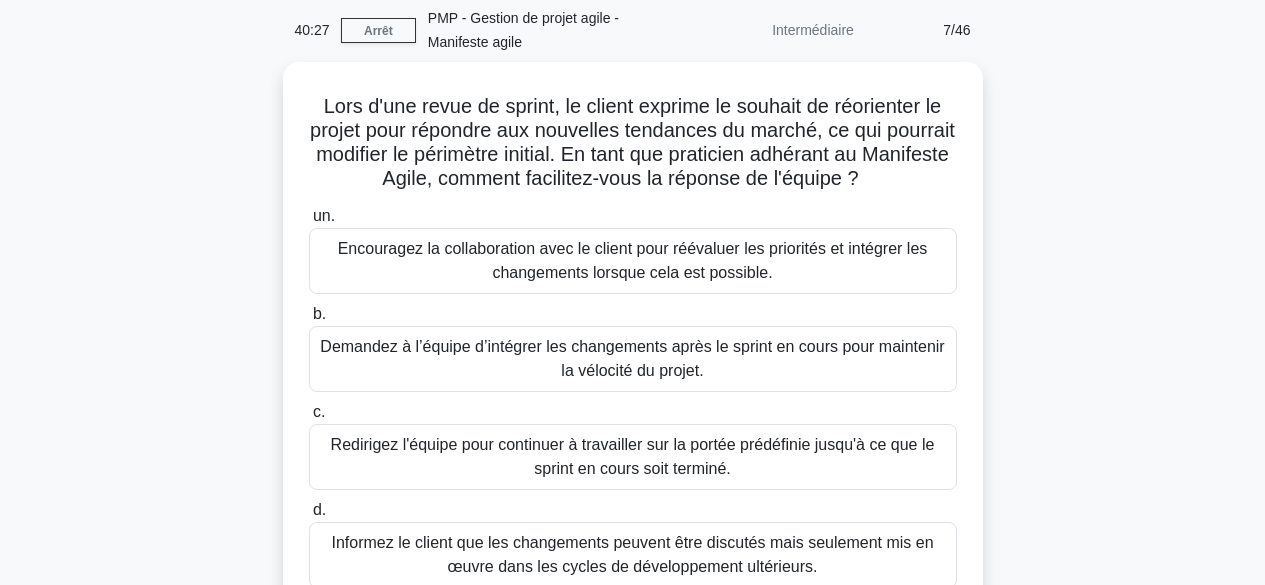 scroll, scrollTop: 63, scrollLeft: 0, axis: vertical 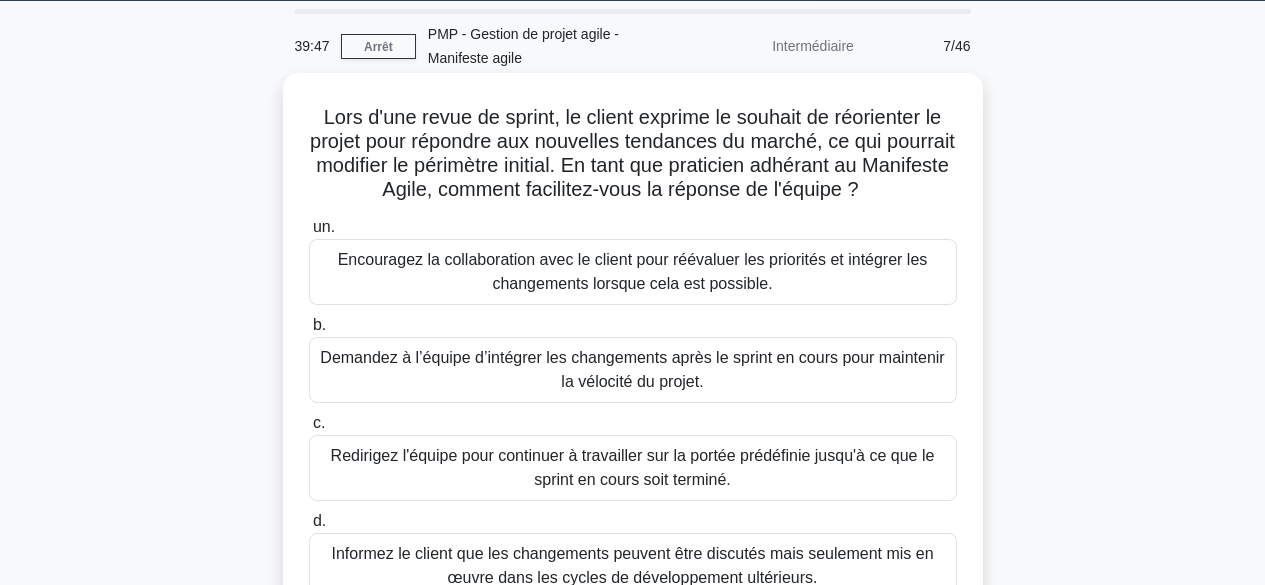 click on "Encouragez la collaboration avec le client pour réévaluer les priorités et intégrer les changements lorsque cela est possible." at bounding box center (633, 272) 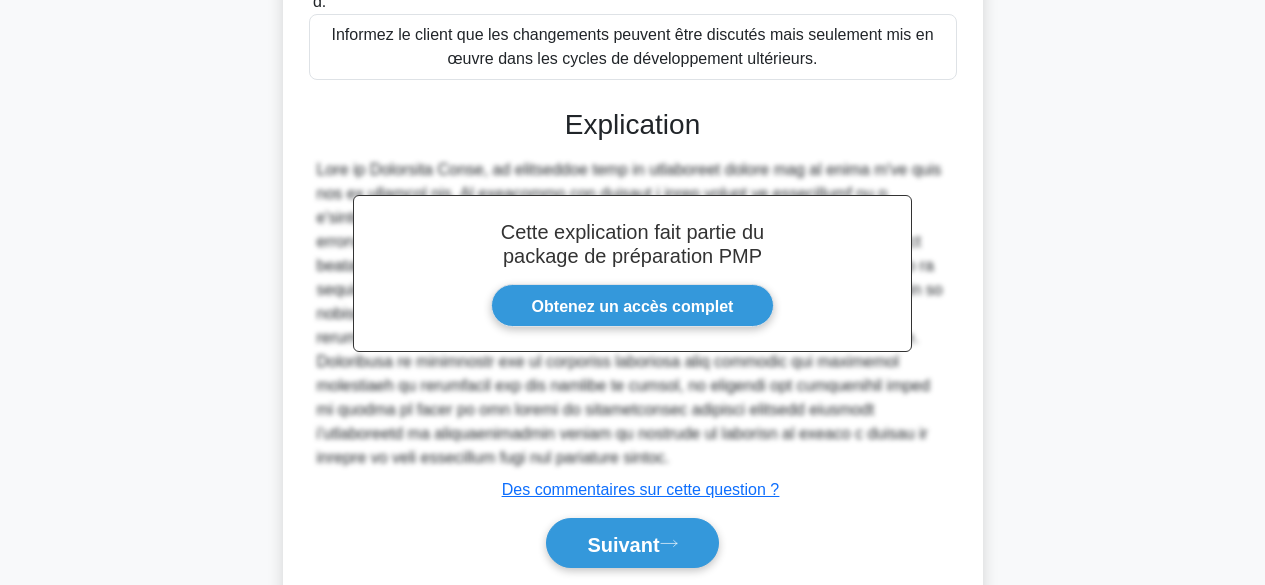 scroll, scrollTop: 628, scrollLeft: 0, axis: vertical 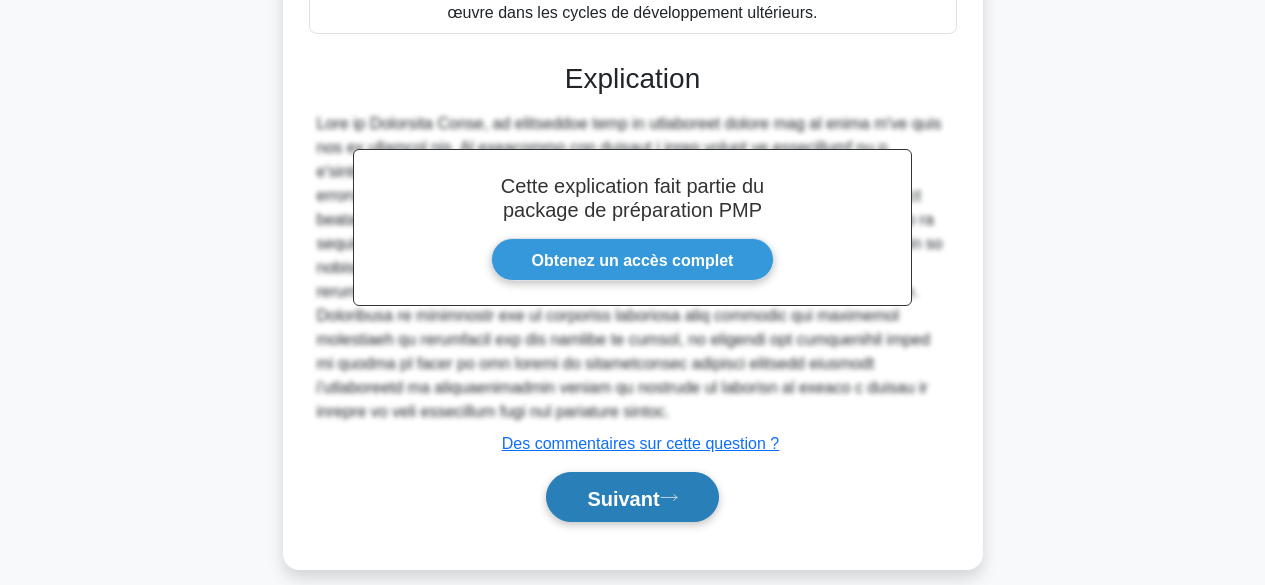 click on "Suivant" at bounding box center [623, 498] 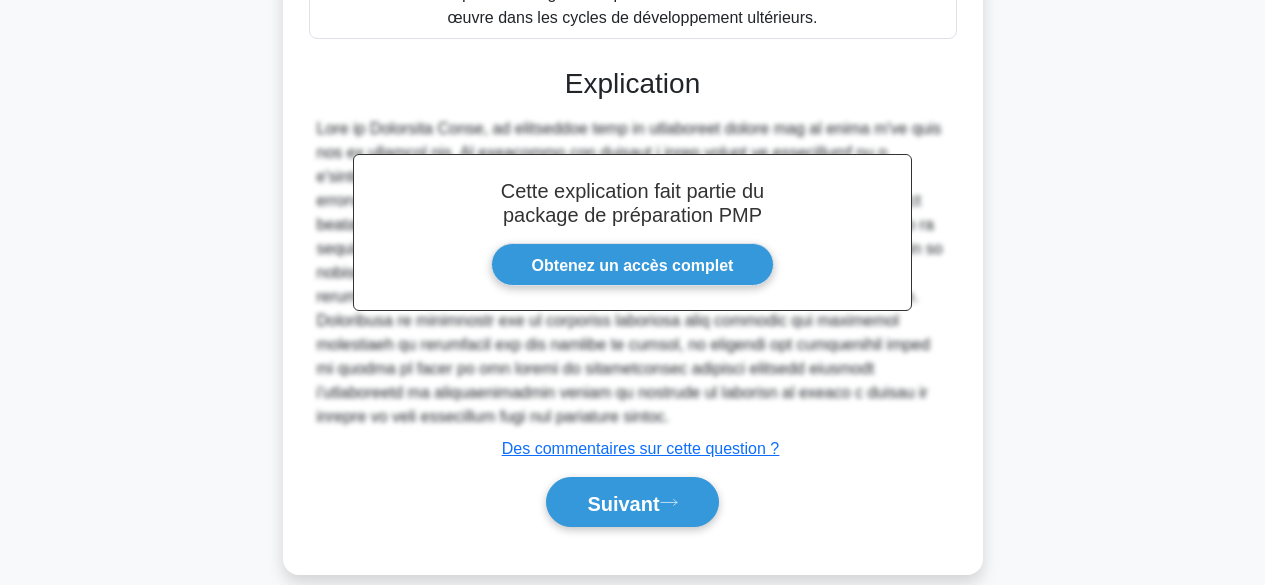 scroll, scrollTop: 495, scrollLeft: 0, axis: vertical 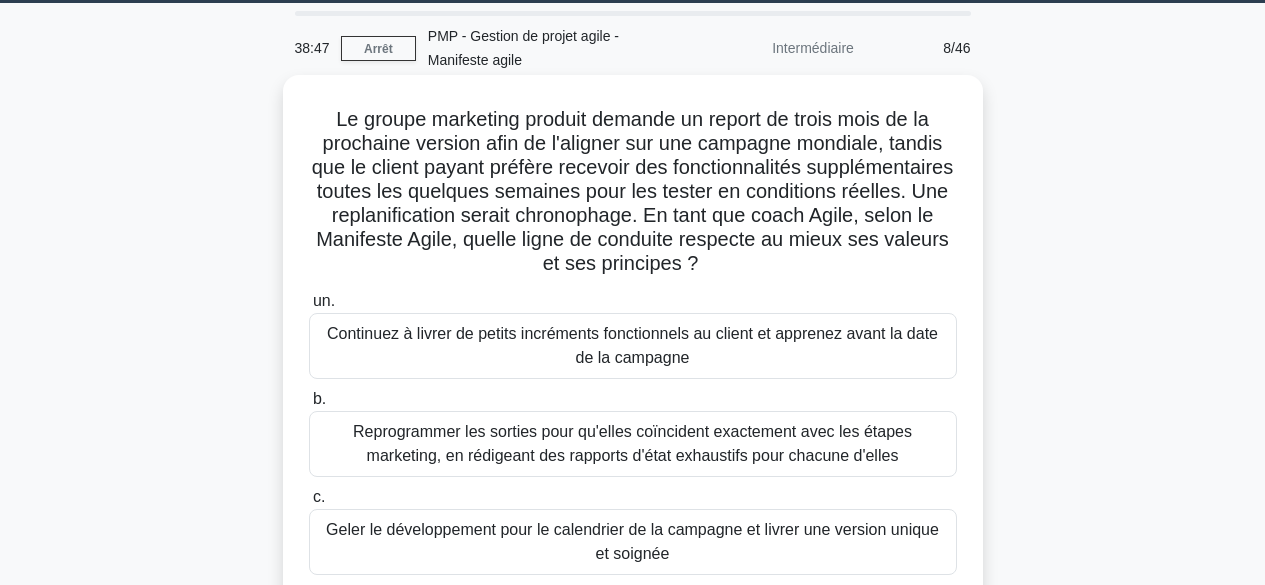 click on "Continuez à livrer de petits incréments fonctionnels au client et apprenez avant la date de la campagne" at bounding box center (632, 345) 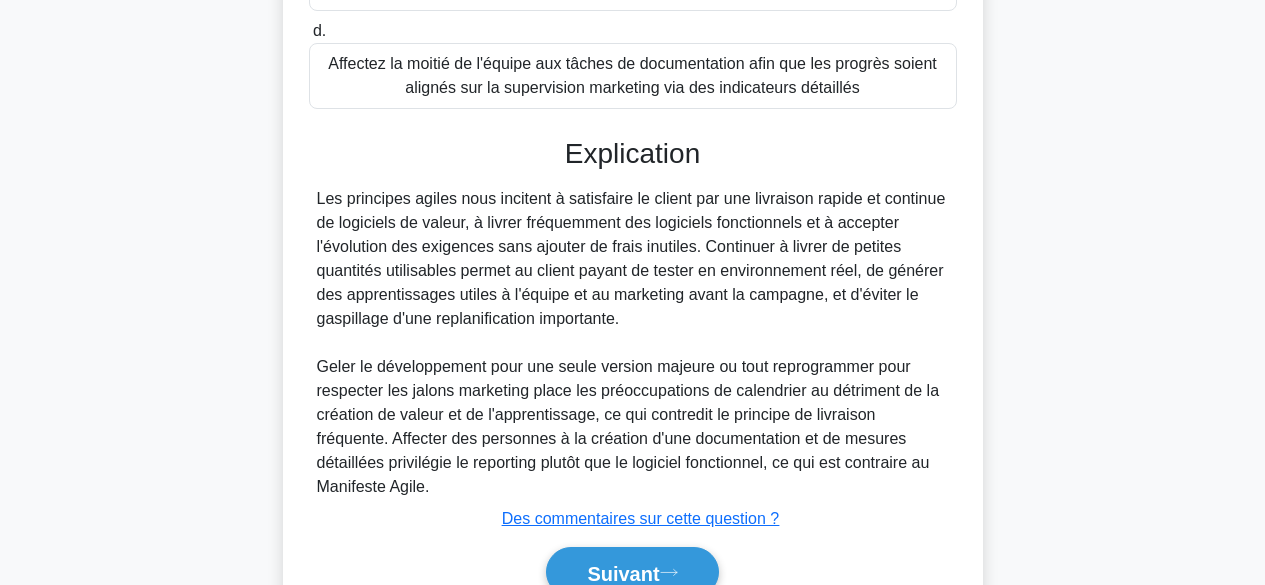 scroll, scrollTop: 724, scrollLeft: 0, axis: vertical 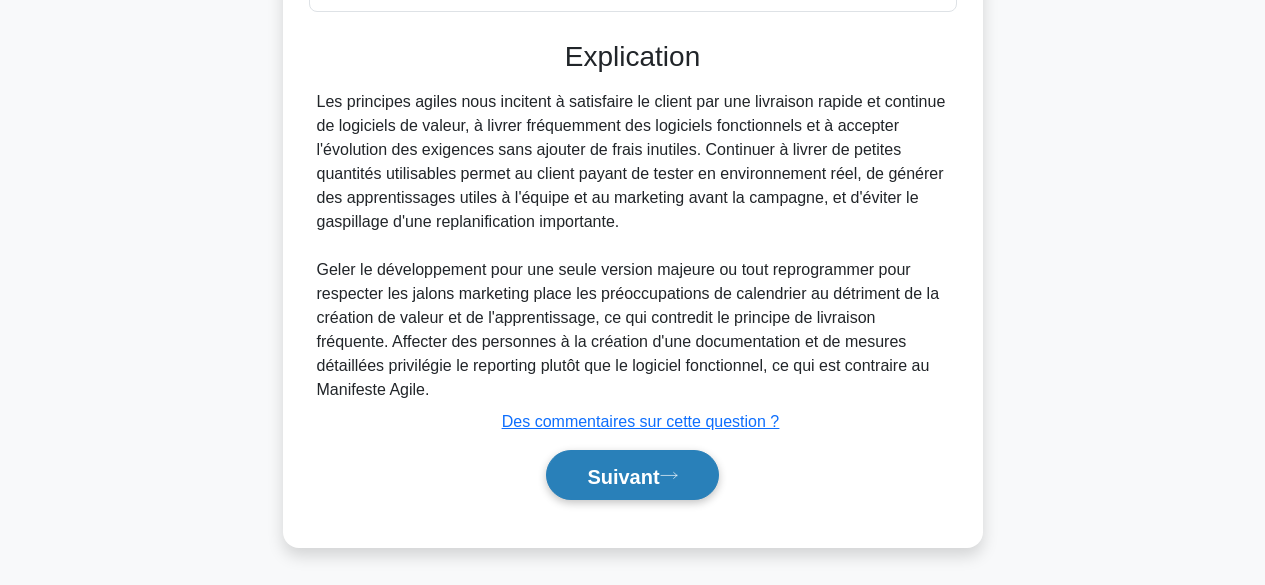 click on "Suivant" at bounding box center (623, 476) 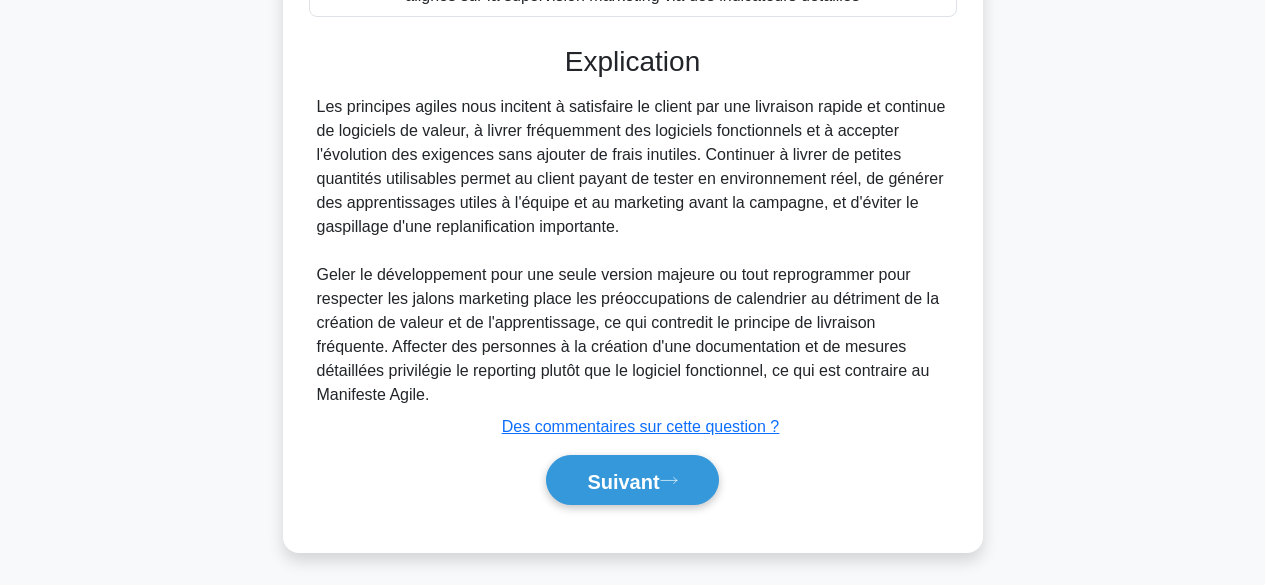 scroll, scrollTop: 495, scrollLeft: 0, axis: vertical 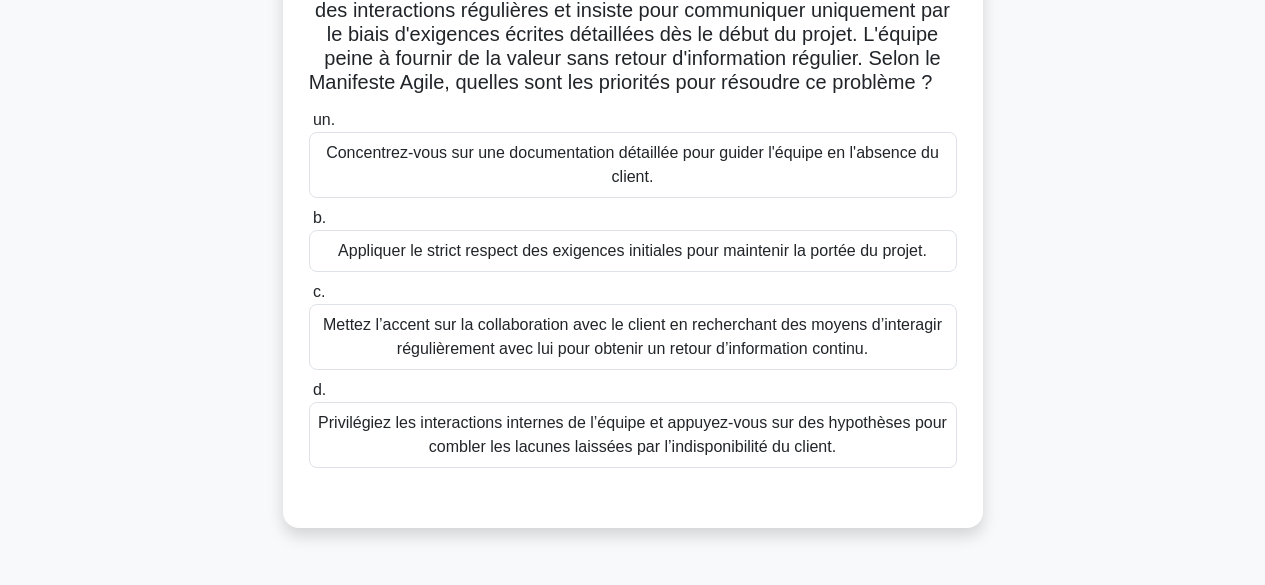 click on "Mettez l’accent sur la collaboration avec le client en recherchant des moyens d’interagir régulièrement avec lui pour obtenir un retour d’information continu." at bounding box center [632, 336] 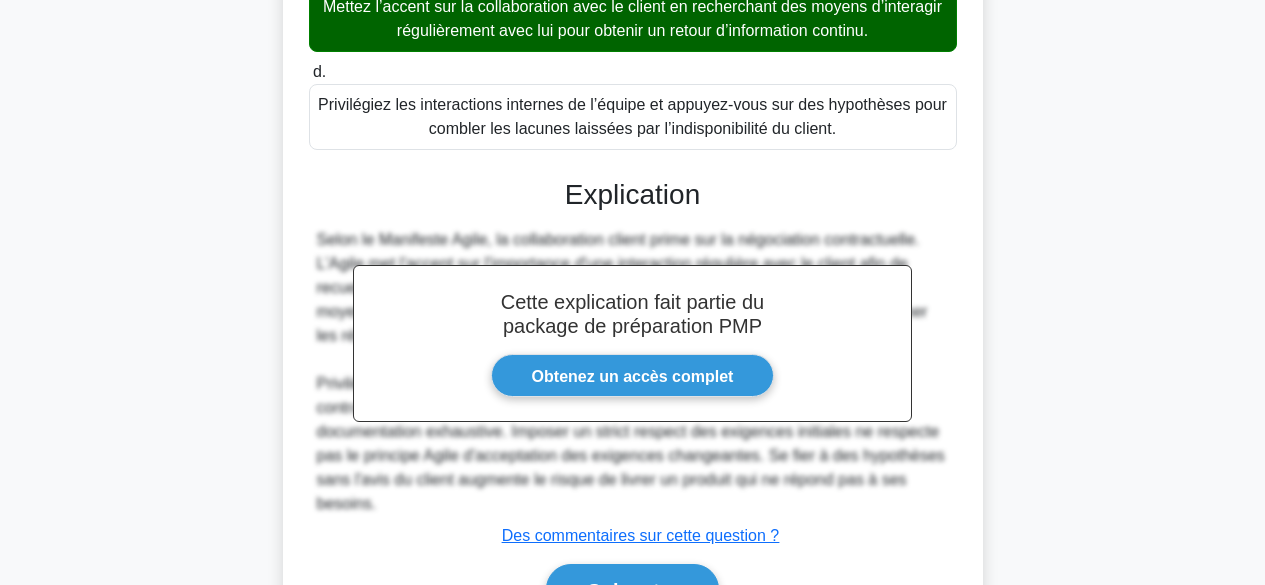 scroll, scrollTop: 652, scrollLeft: 0, axis: vertical 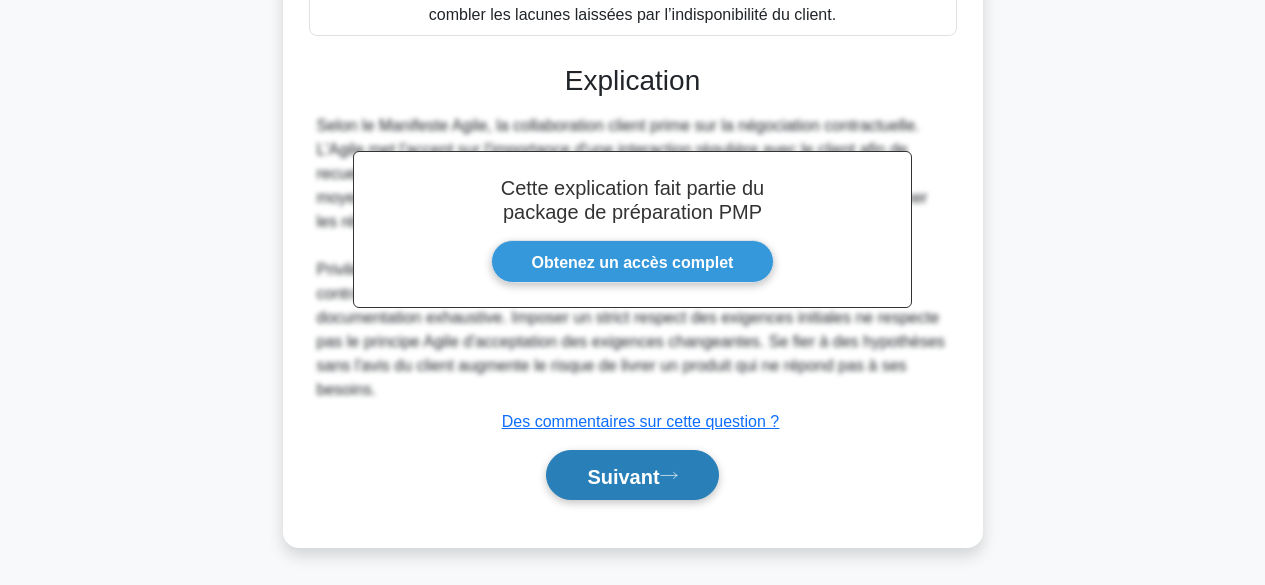 click on "Suivant" at bounding box center [623, 476] 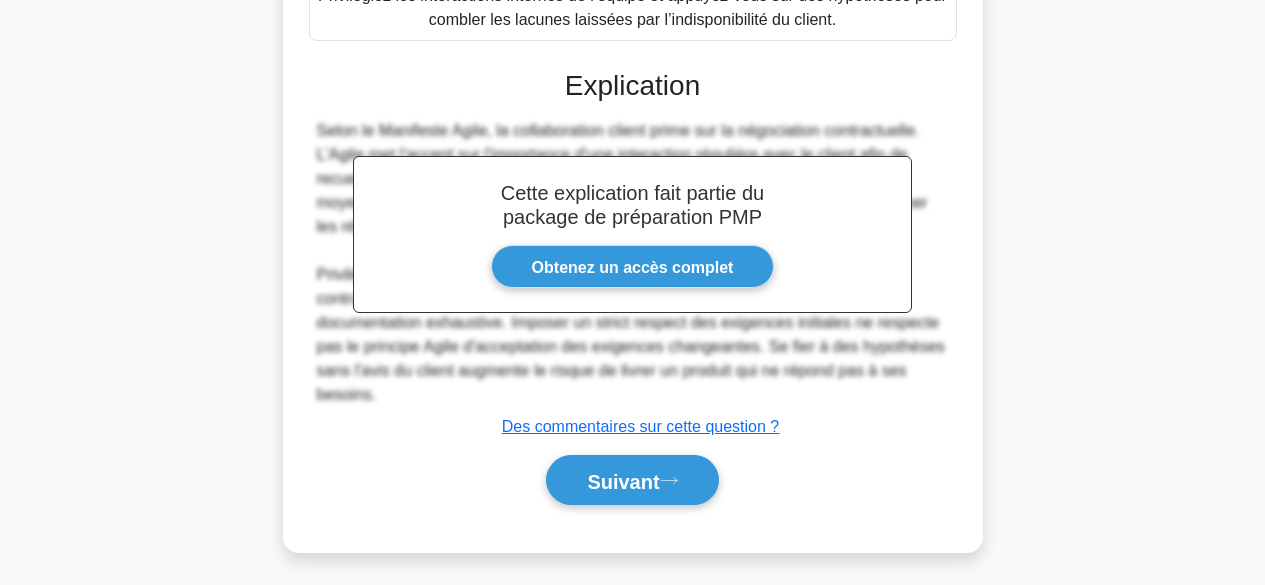 scroll, scrollTop: 495, scrollLeft: 0, axis: vertical 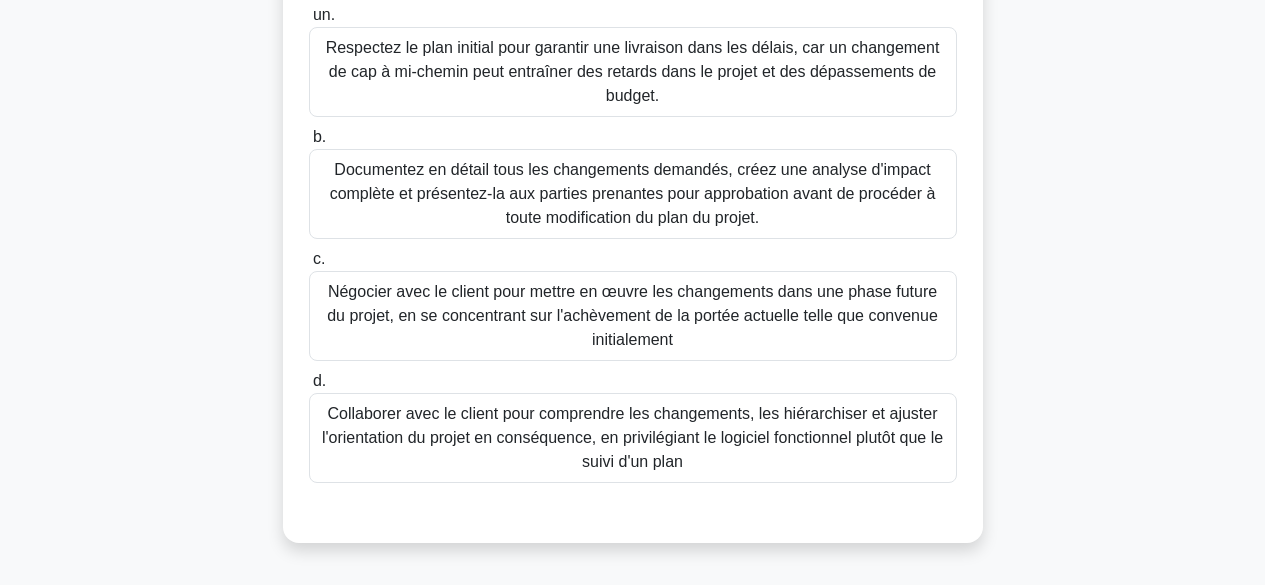 click on "Collaborer avec le client pour comprendre les changements, les hiérarchiser et ajuster l'orientation du projet en conséquence, en privilégiant le logiciel fonctionnel plutôt que le suivi d'un plan" at bounding box center [632, 437] 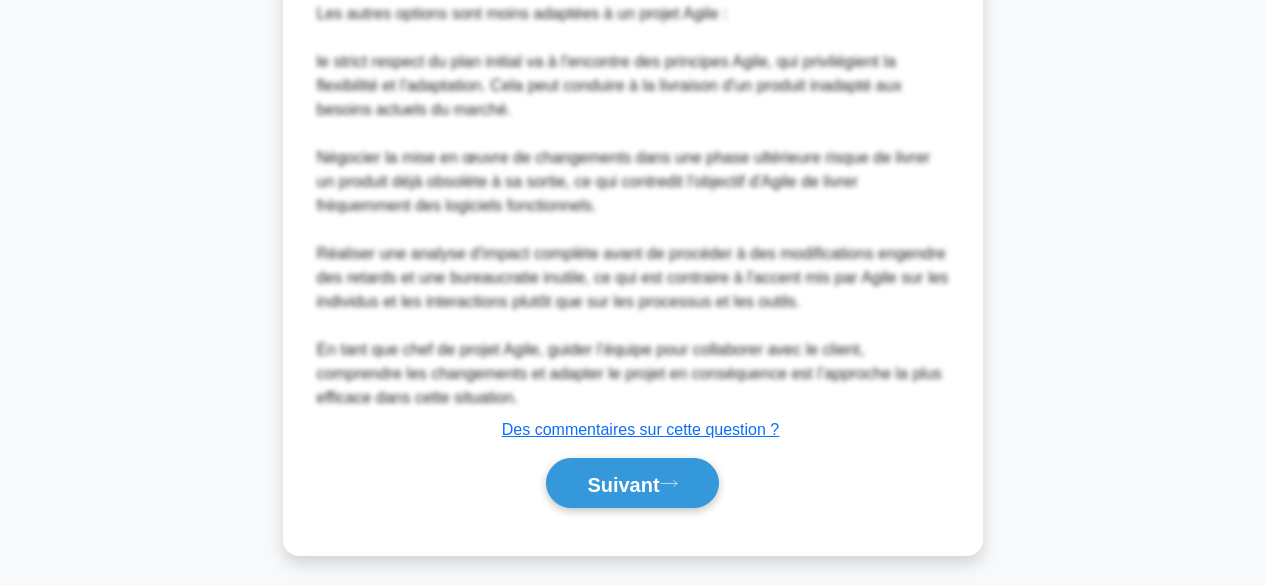 scroll, scrollTop: 1204, scrollLeft: 0, axis: vertical 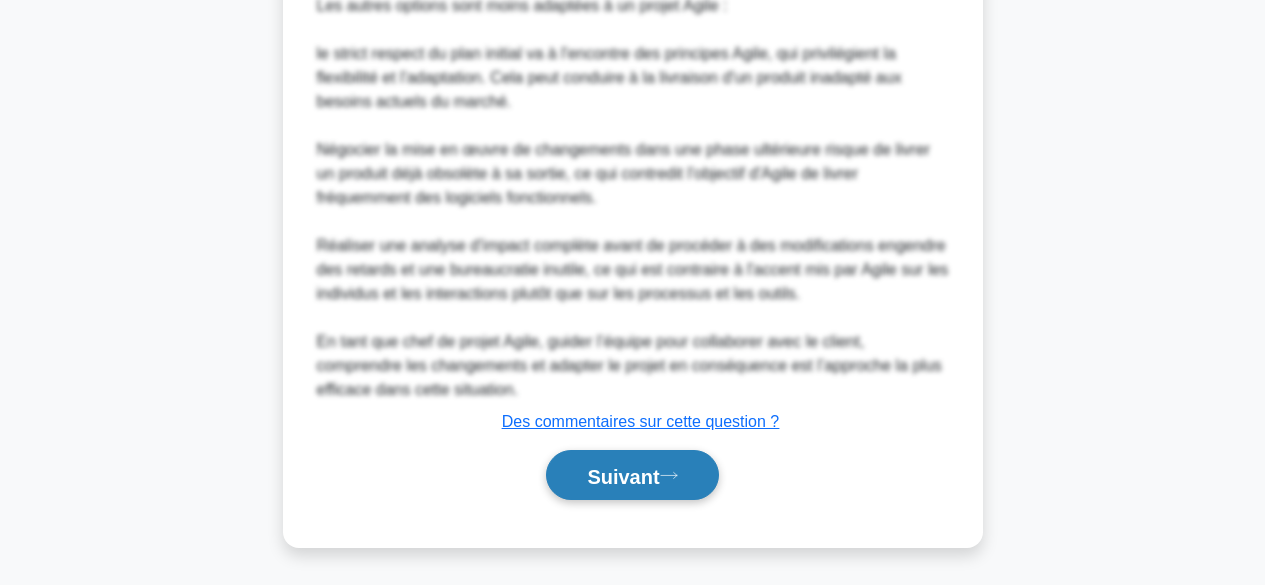 click on "Suivant" at bounding box center (623, 476) 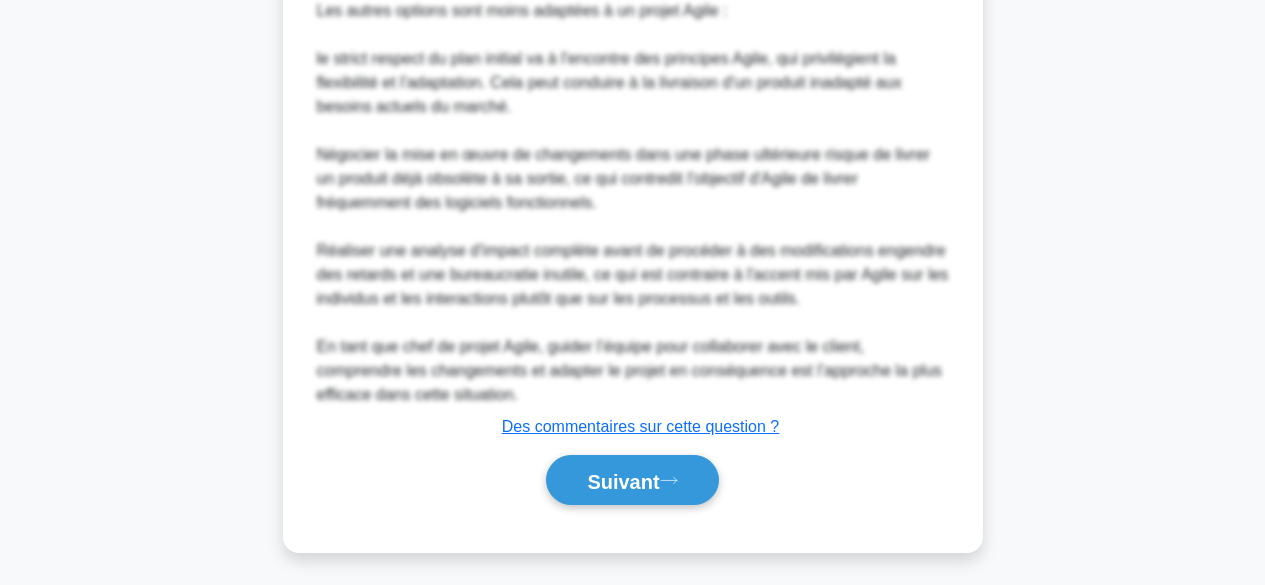 scroll, scrollTop: 495, scrollLeft: 0, axis: vertical 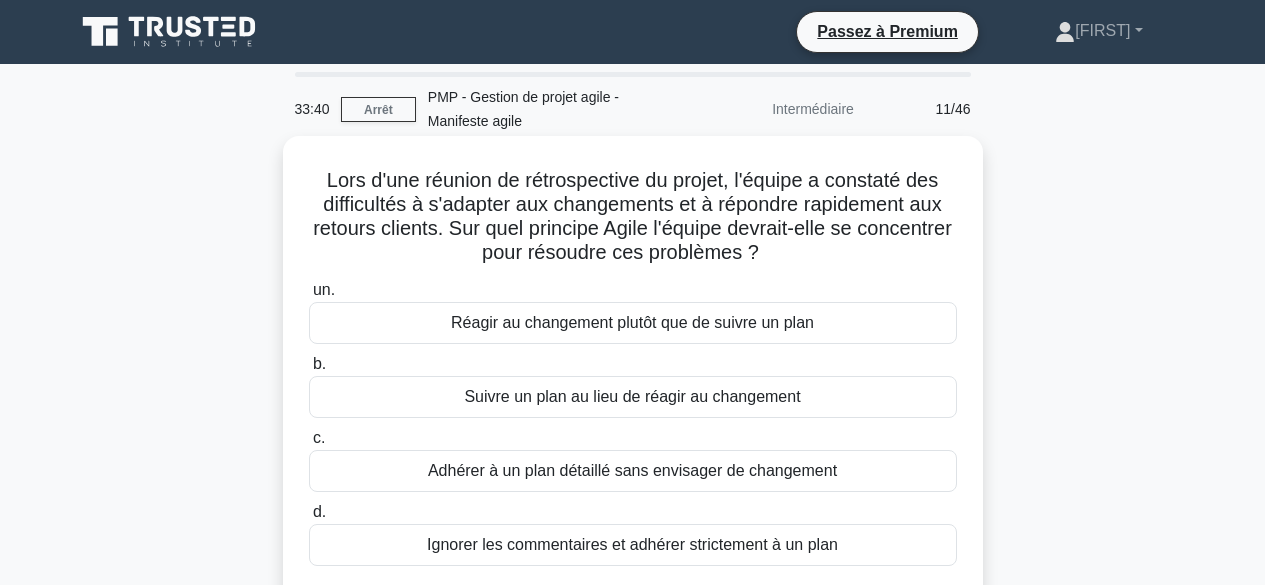 click on "Réagir au changement plutôt que de suivre un plan" at bounding box center (632, 322) 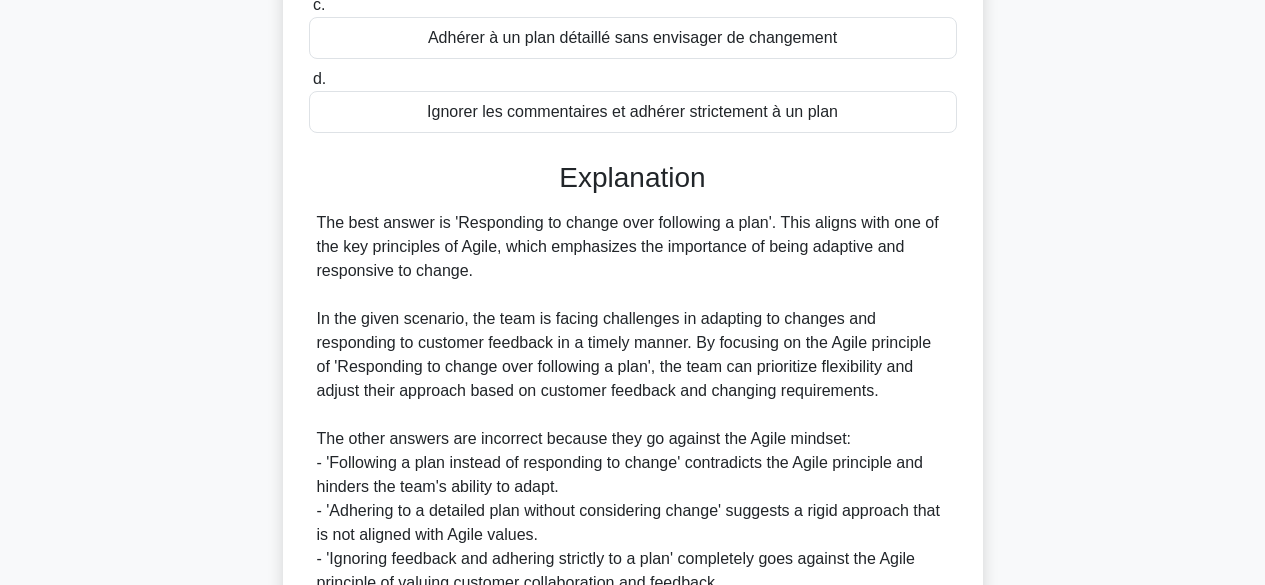 scroll, scrollTop: 625, scrollLeft: 0, axis: vertical 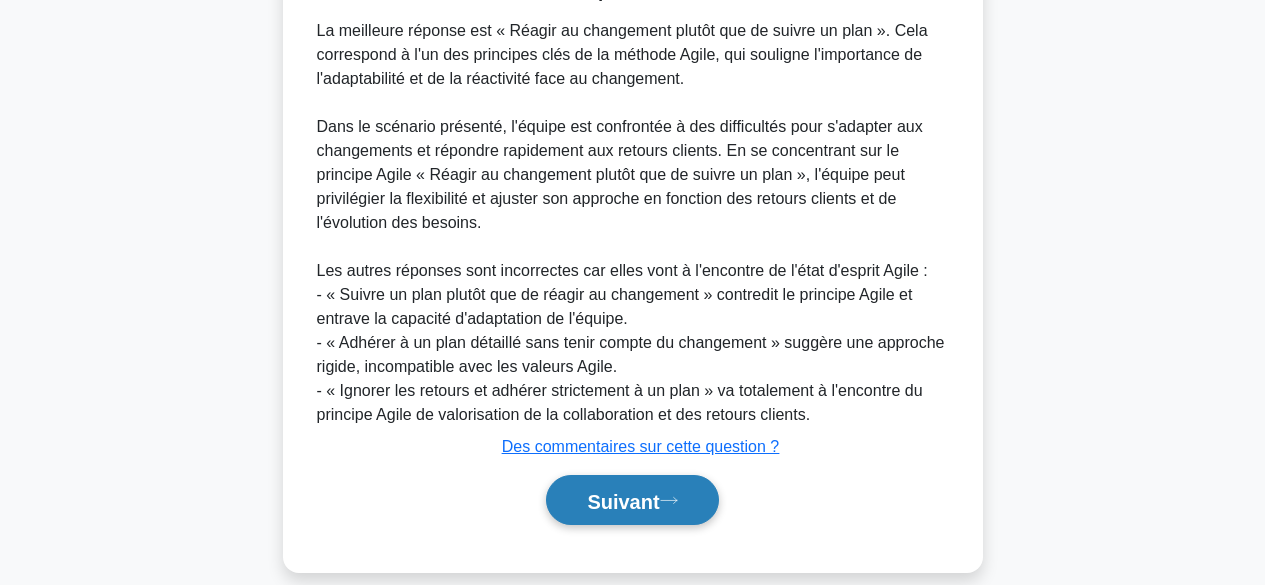click on "Suivant" at bounding box center [623, 501] 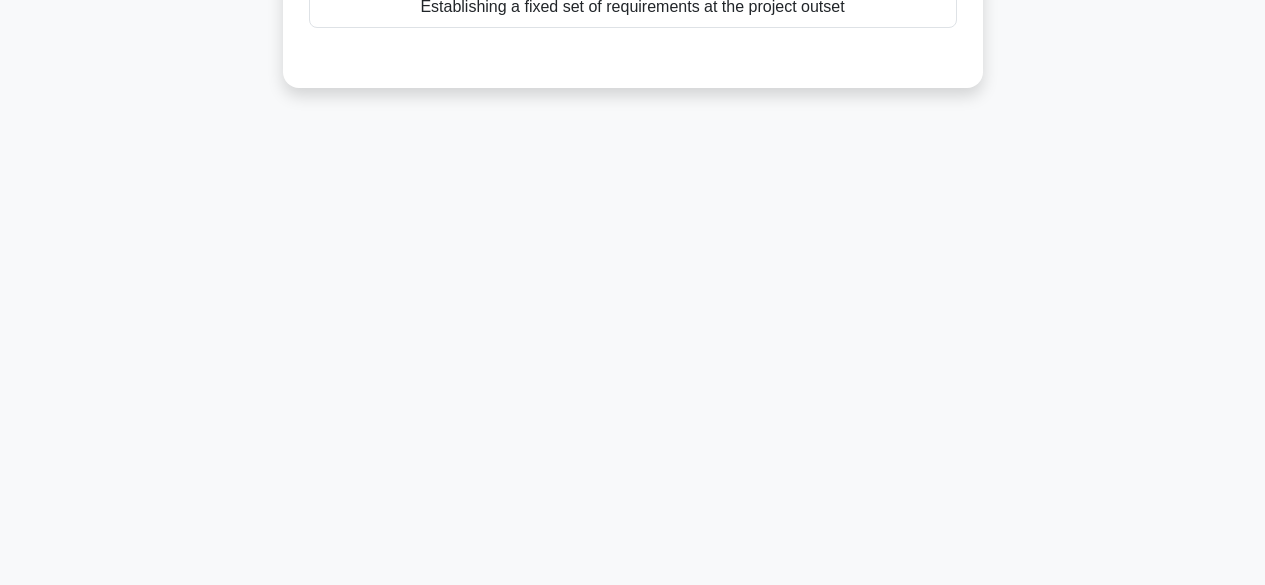 scroll, scrollTop: 495, scrollLeft: 0, axis: vertical 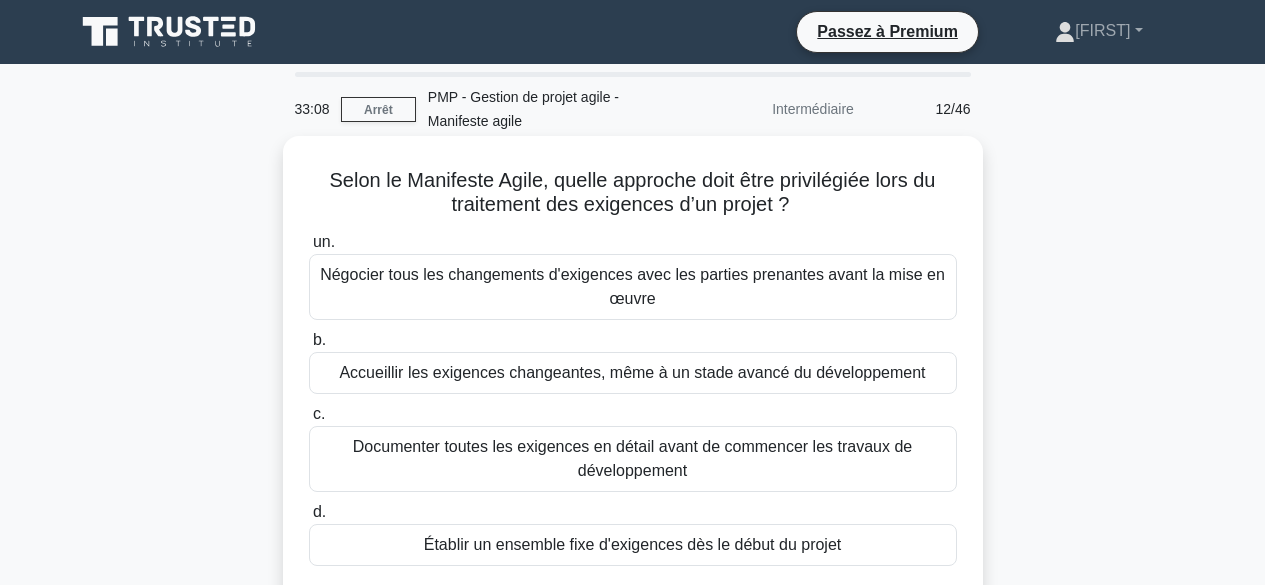 click on "Accueillir les exigences changeantes, même à un stade avancé du développement" at bounding box center (632, 372) 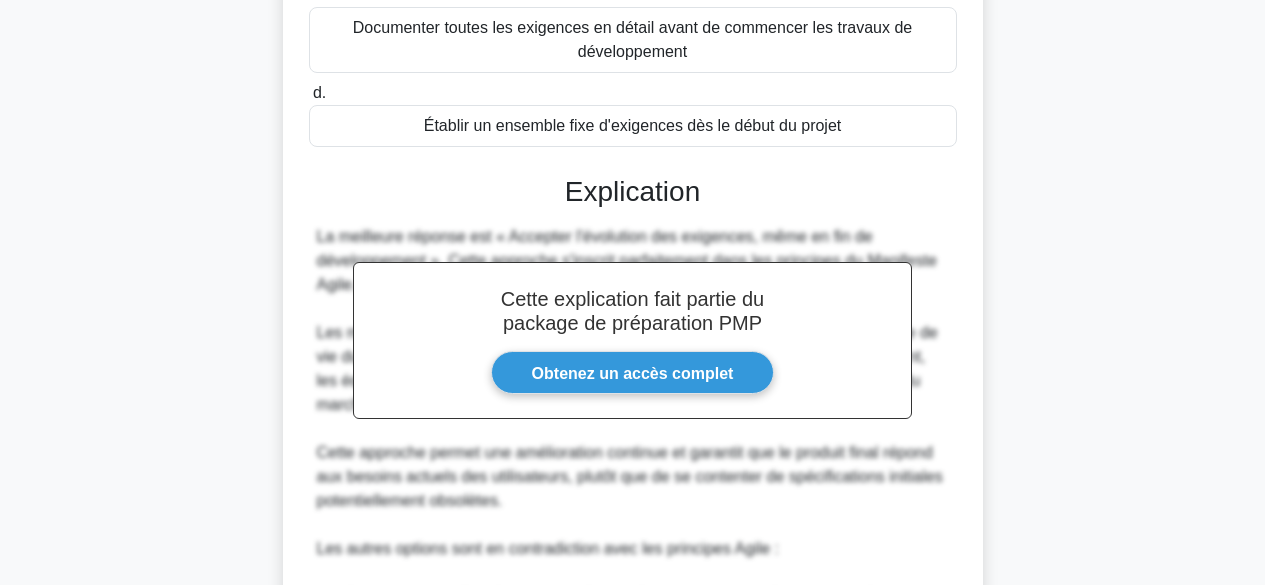 scroll, scrollTop: 916, scrollLeft: 0, axis: vertical 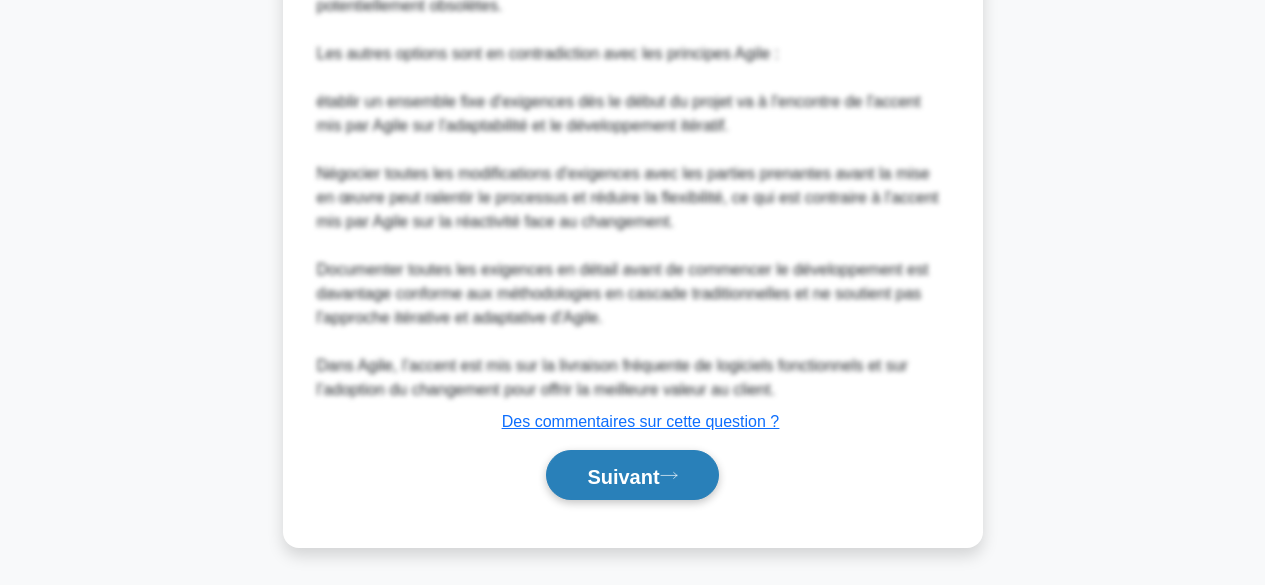 click 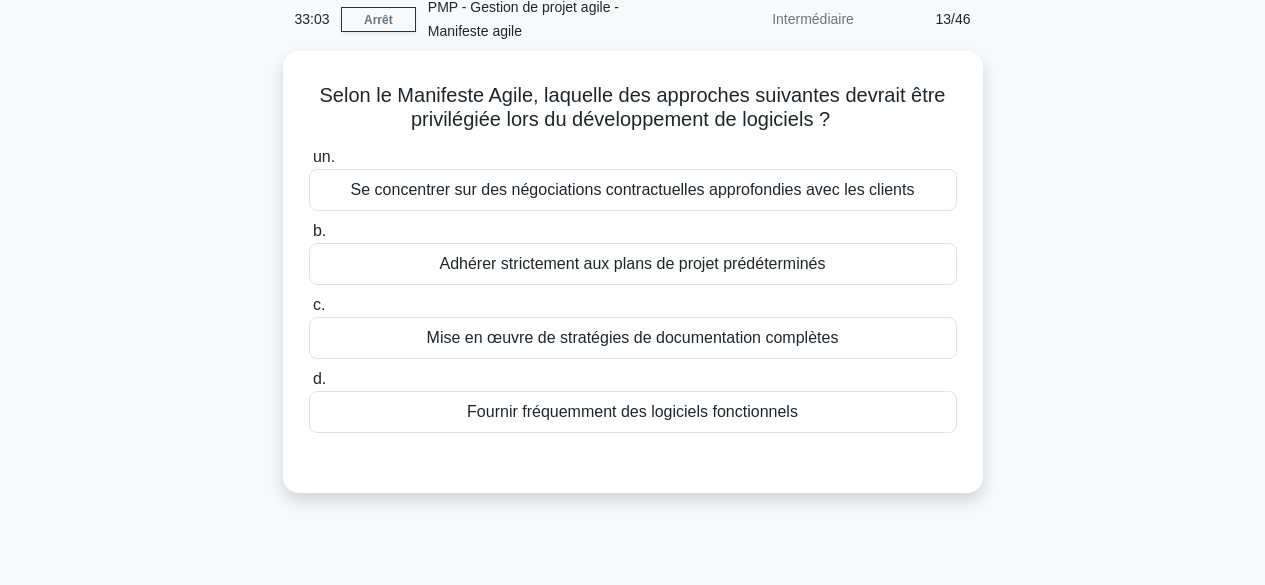 scroll, scrollTop: 0, scrollLeft: 0, axis: both 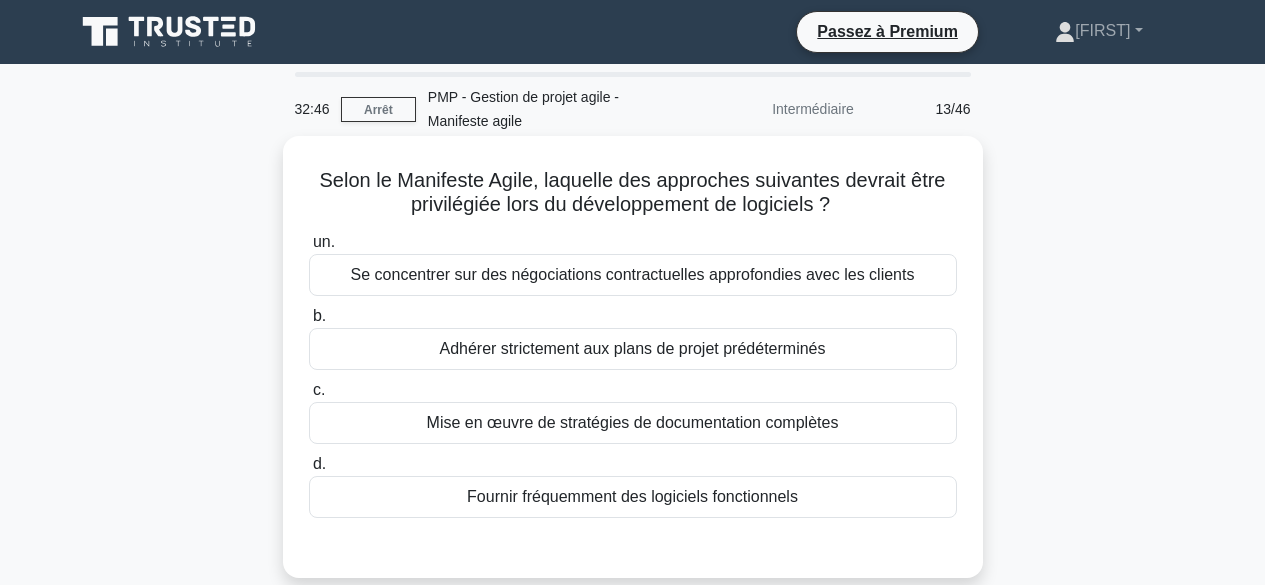 click on "Fournir fréquemment des logiciels fonctionnels" at bounding box center [633, 497] 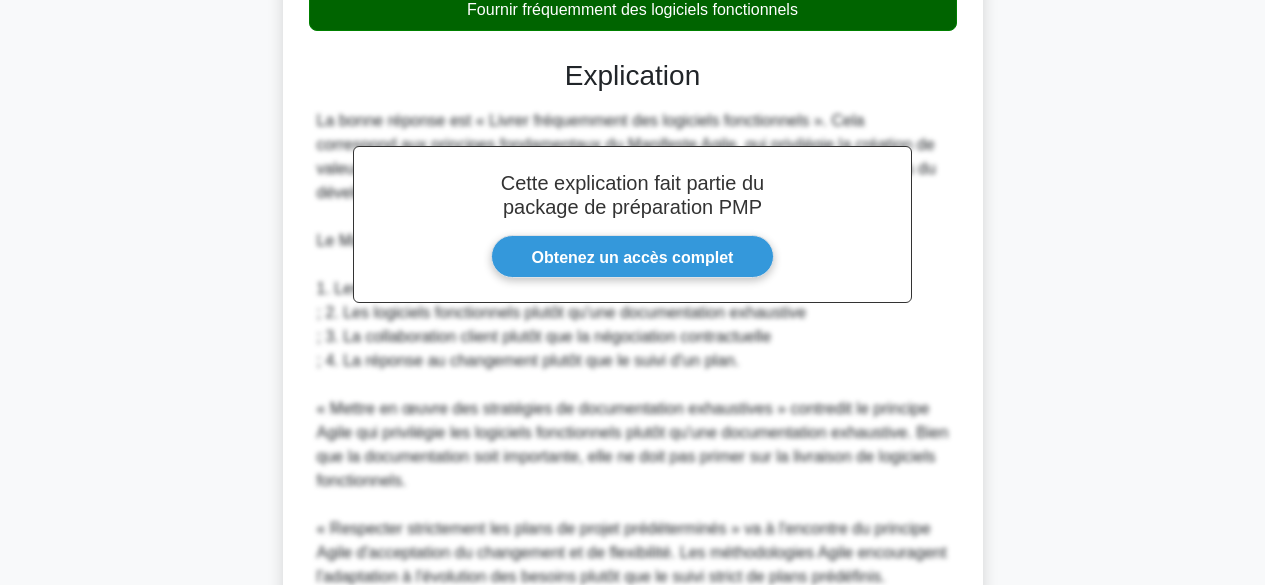 scroll, scrollTop: 844, scrollLeft: 0, axis: vertical 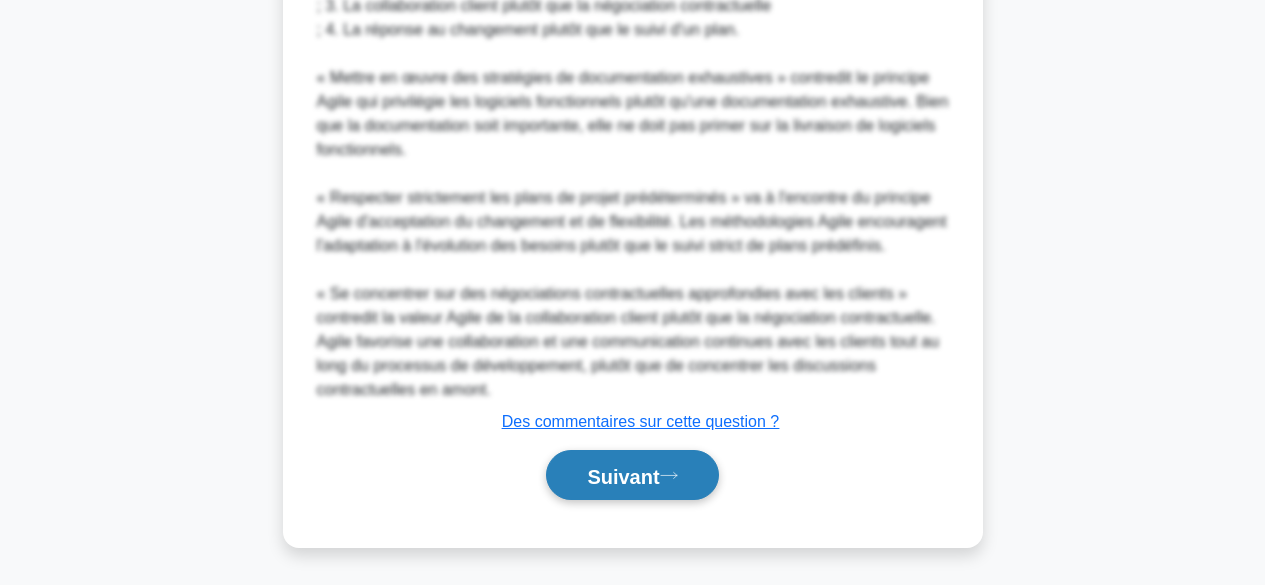 click on "Suivant" at bounding box center [623, 476] 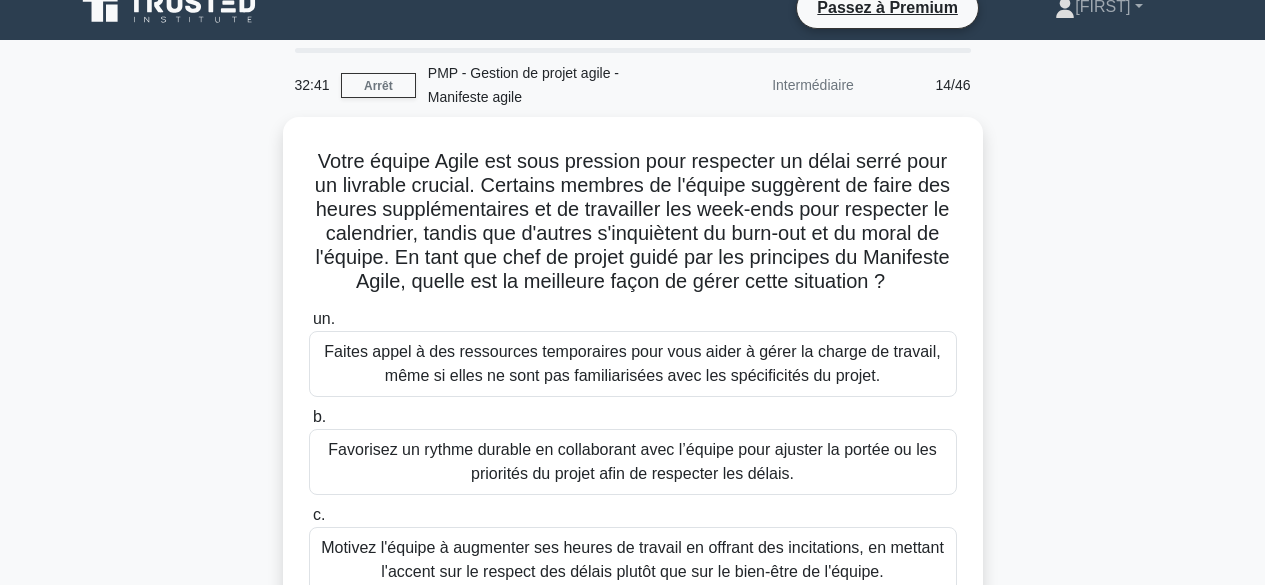 scroll, scrollTop: 0, scrollLeft: 0, axis: both 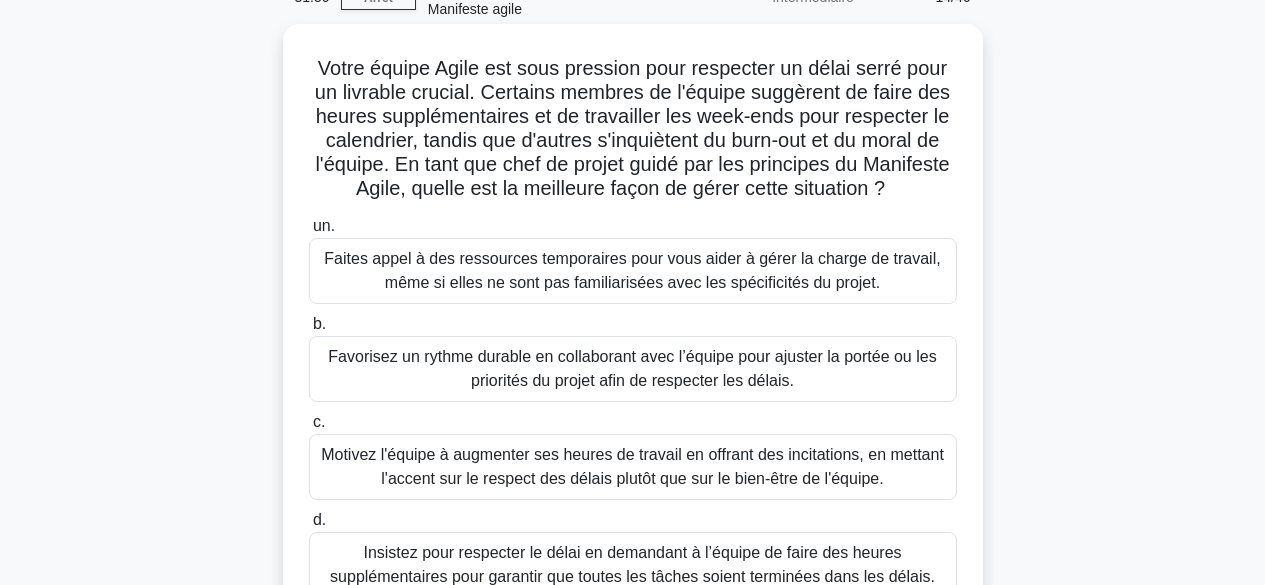 click on "Favorisez un rythme durable en collaborant avec l’équipe pour ajuster la portée ou les priorités du projet afin de respecter les délais." at bounding box center (633, 369) 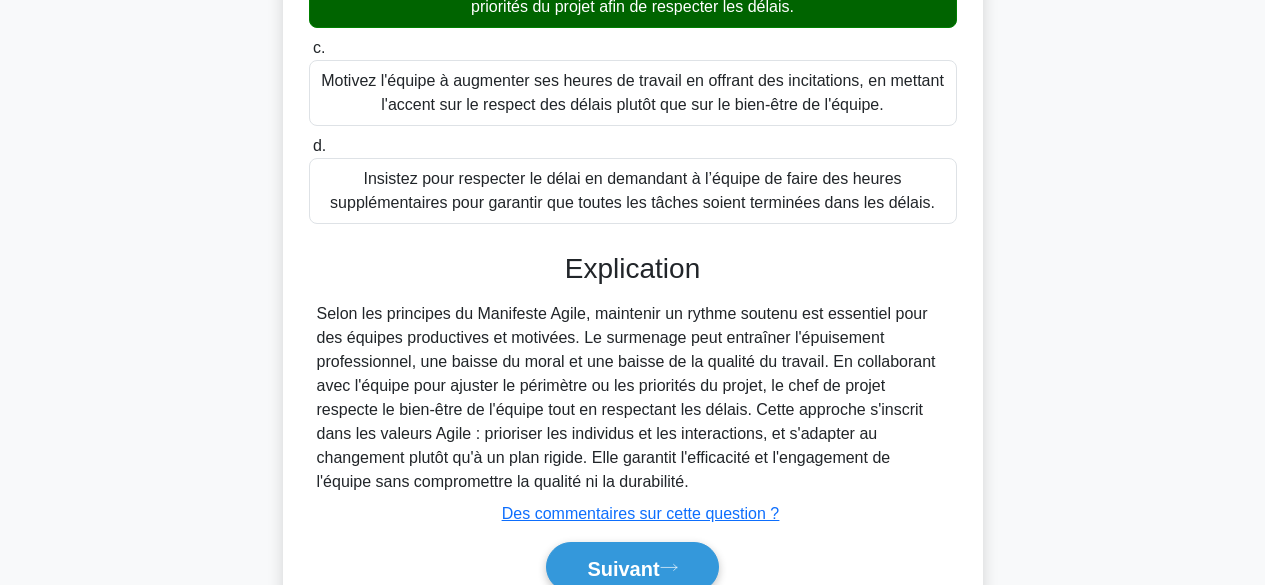 scroll, scrollTop: 604, scrollLeft: 0, axis: vertical 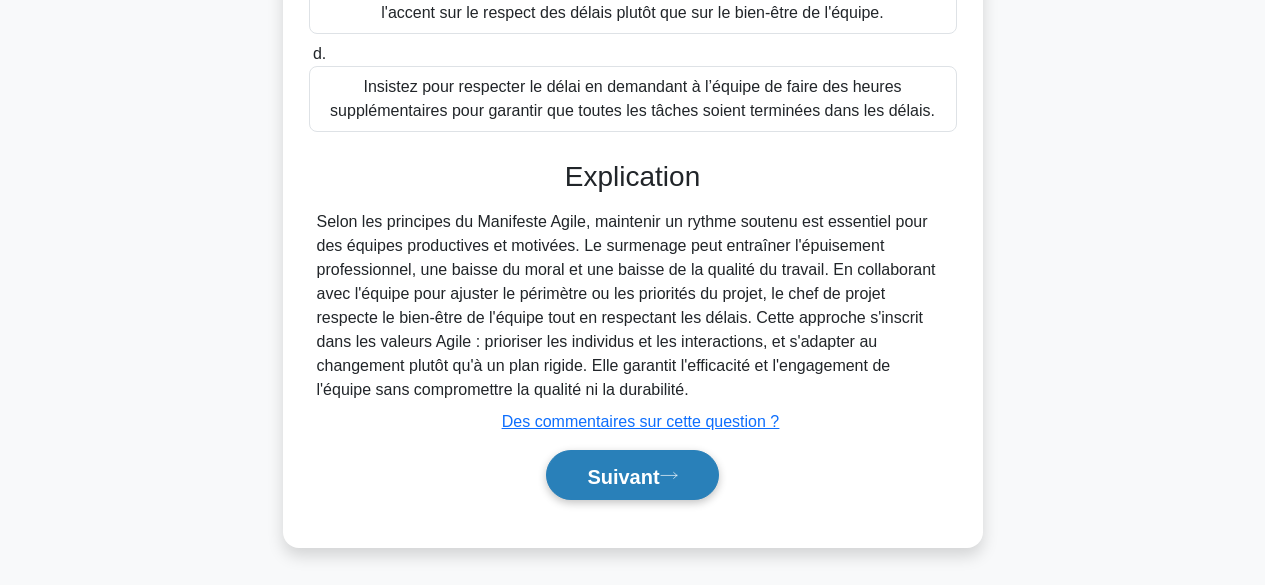 click on "Suivant" at bounding box center [623, 476] 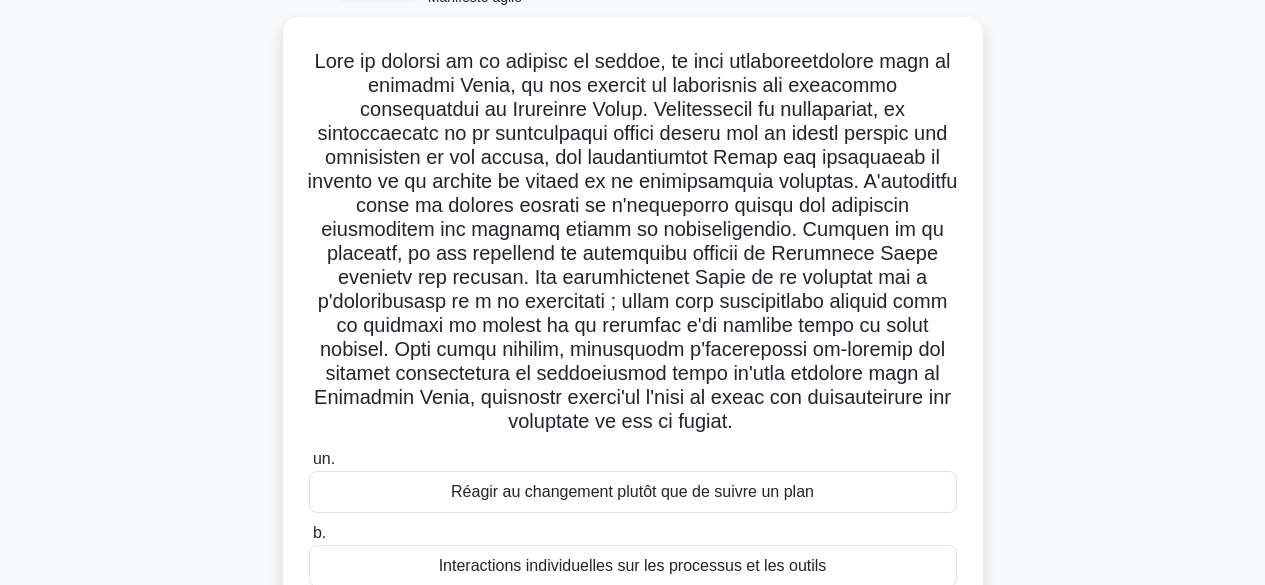 scroll, scrollTop: 86, scrollLeft: 0, axis: vertical 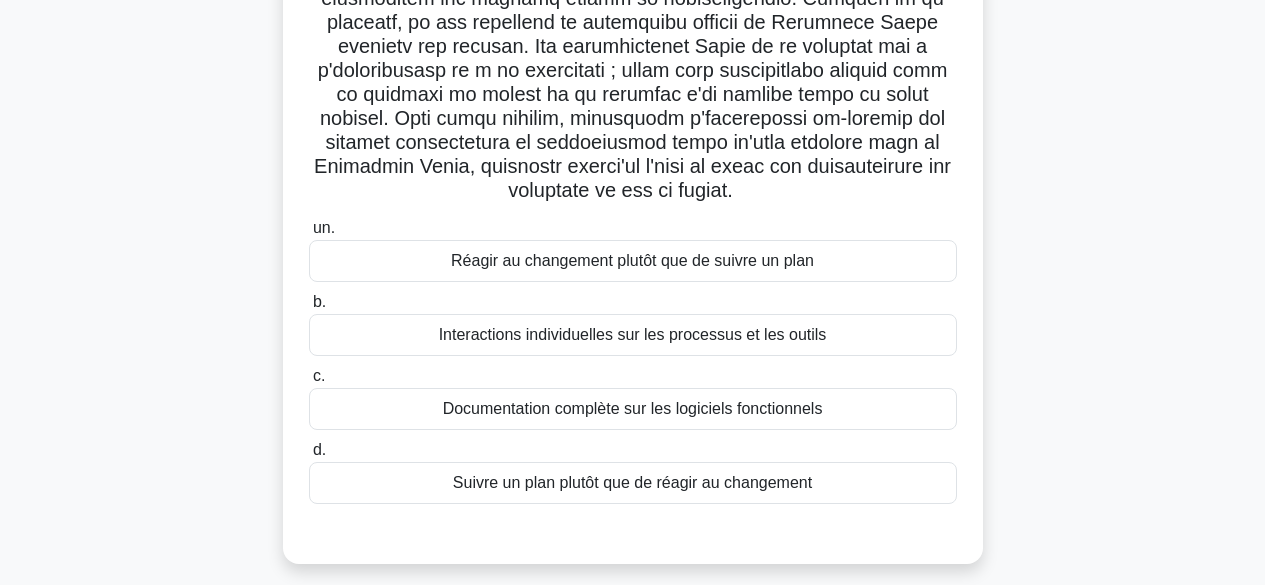 click on "Réagir au changement plutôt que de suivre un plan" at bounding box center (632, 260) 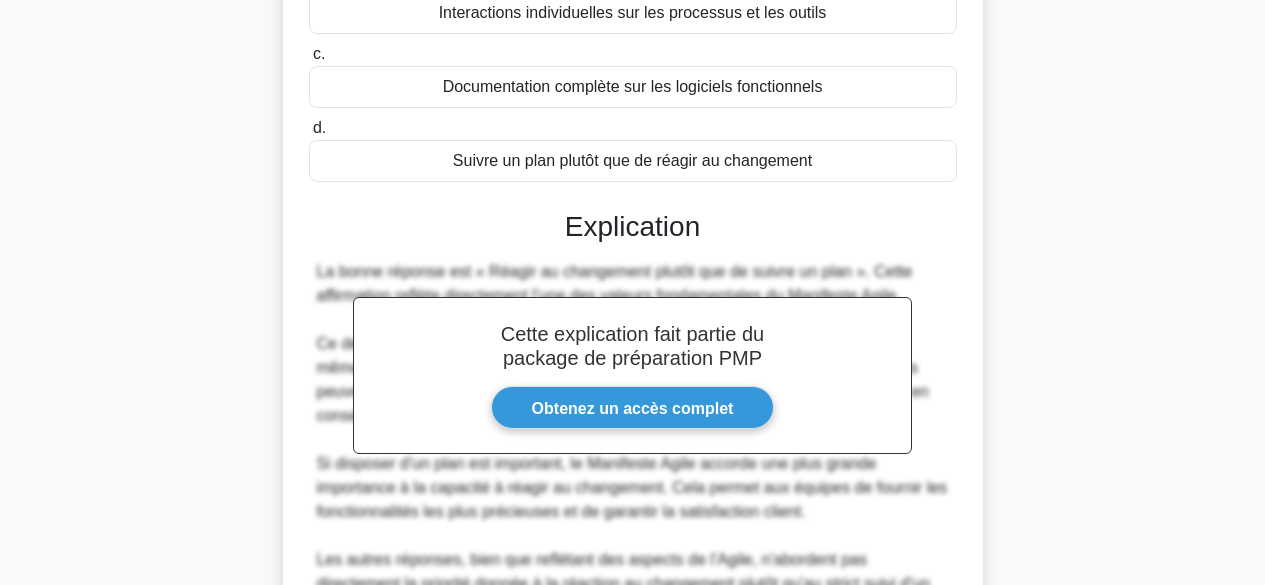 scroll, scrollTop: 892, scrollLeft: 0, axis: vertical 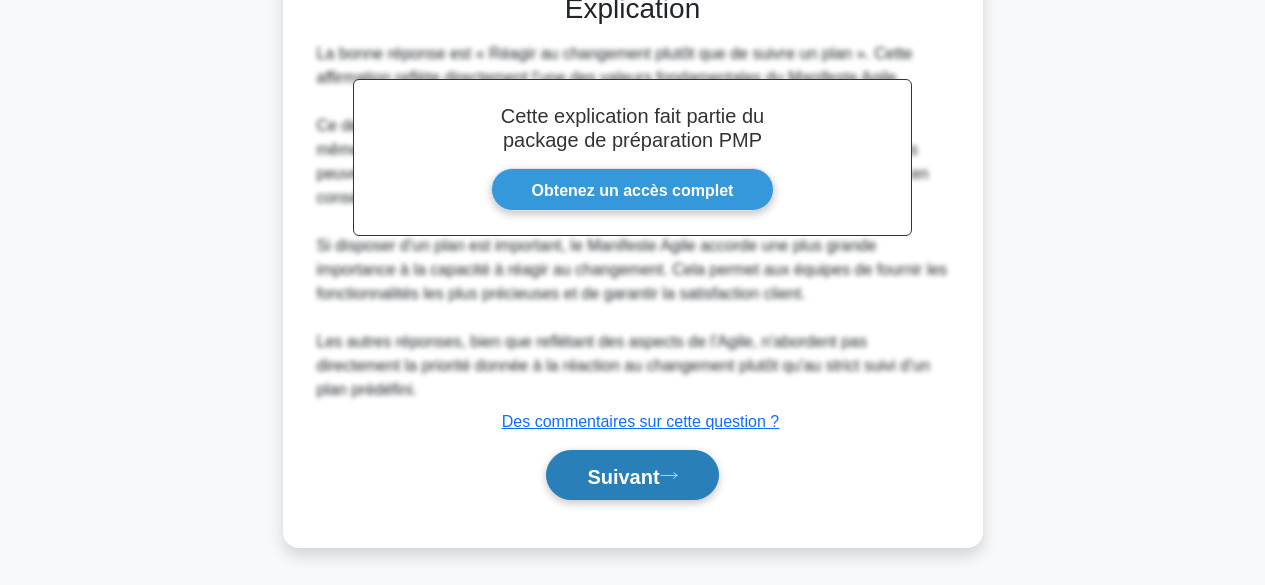 click on "Suivant" at bounding box center [623, 476] 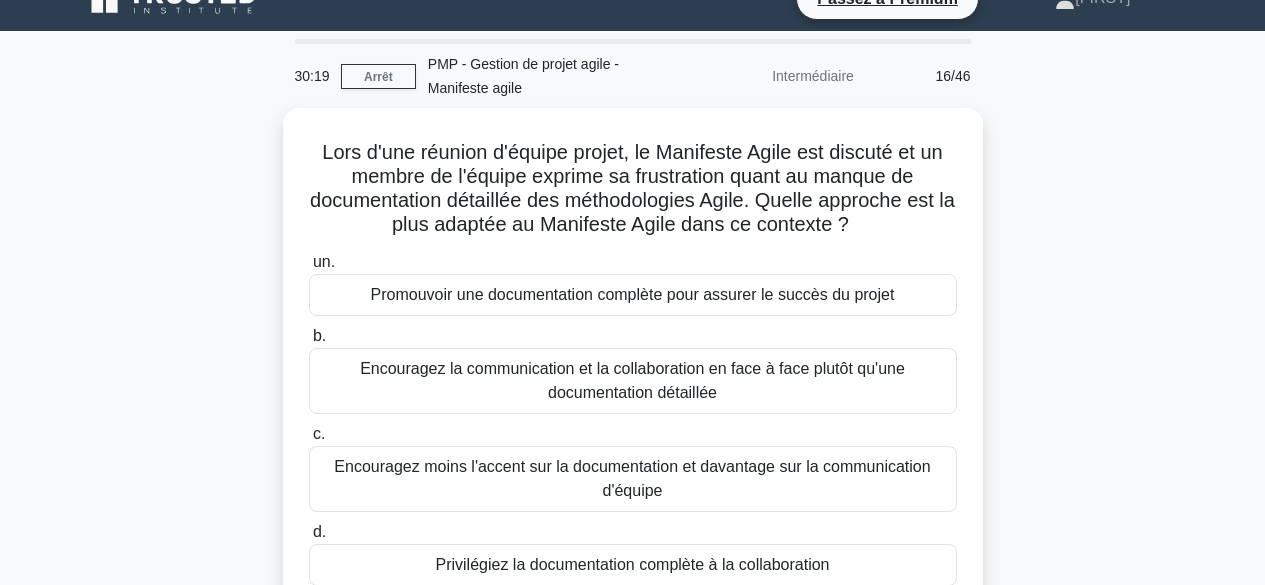 scroll, scrollTop: 0, scrollLeft: 0, axis: both 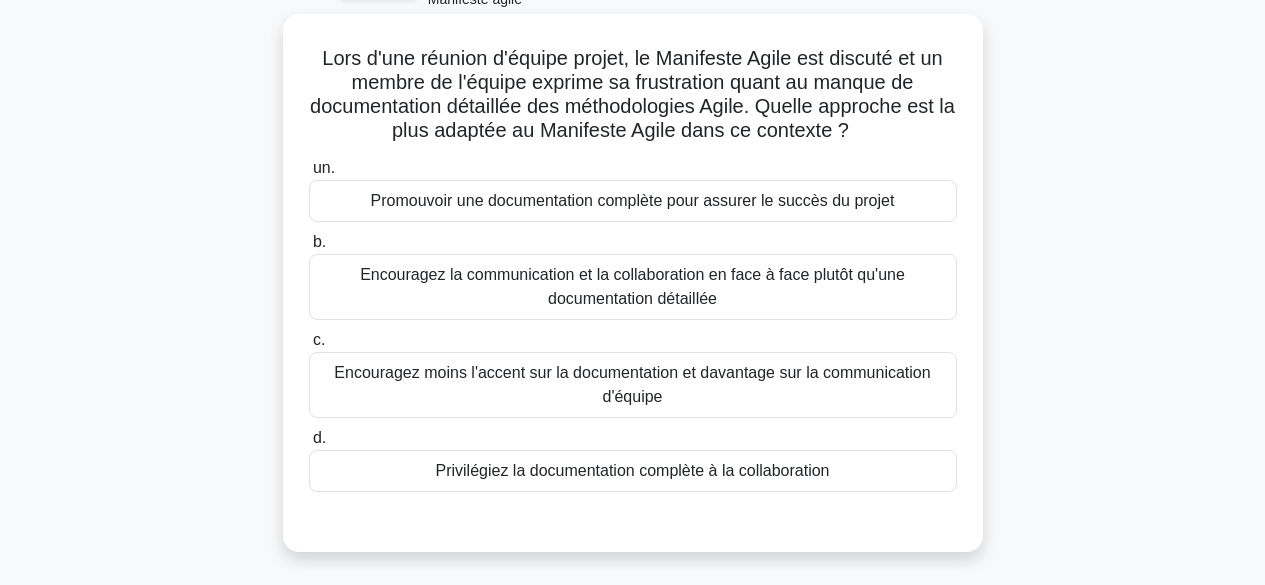 click on "Encouragez la communication et la collaboration en face à face plutôt qu'une documentation détaillée" at bounding box center [633, 287] 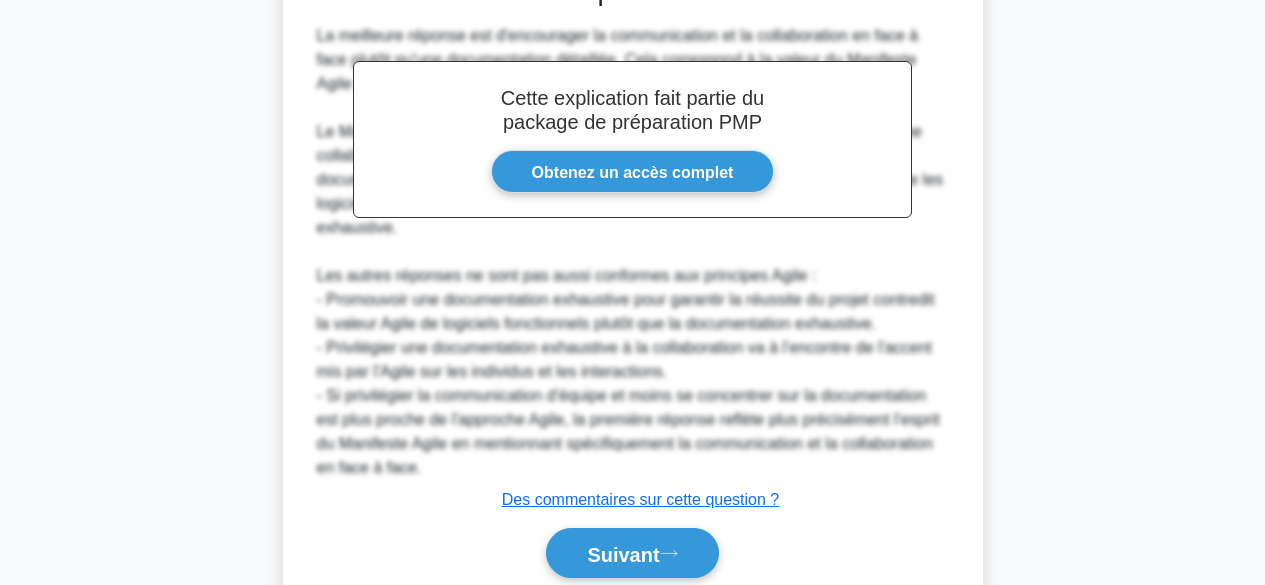 scroll, scrollTop: 748, scrollLeft: 0, axis: vertical 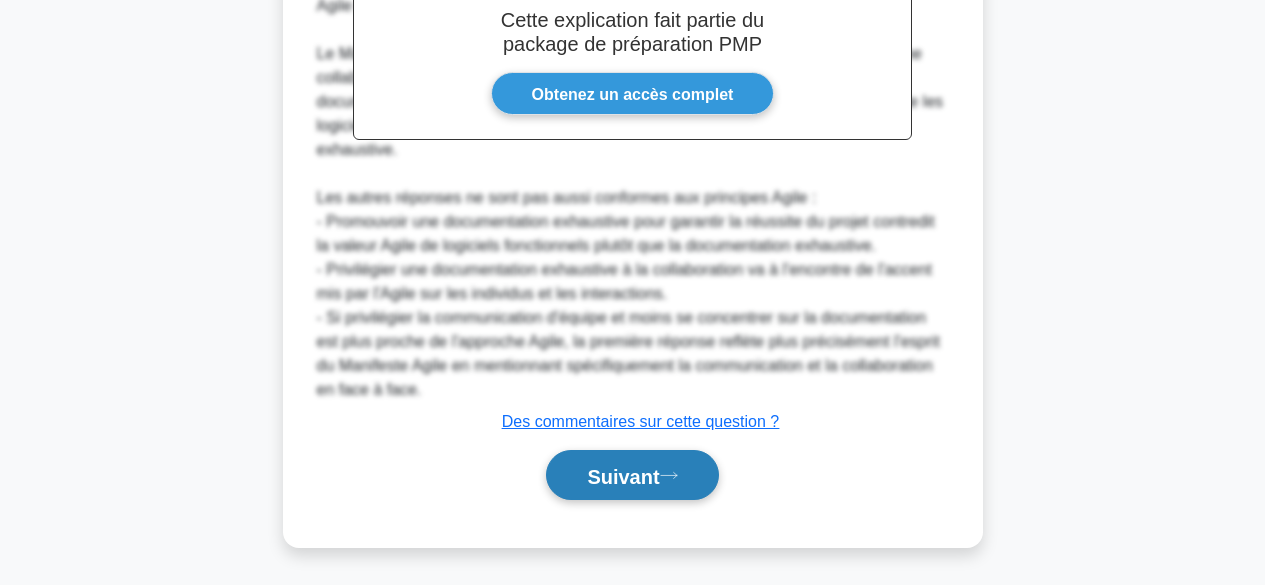 click on "Suivant" at bounding box center (623, 476) 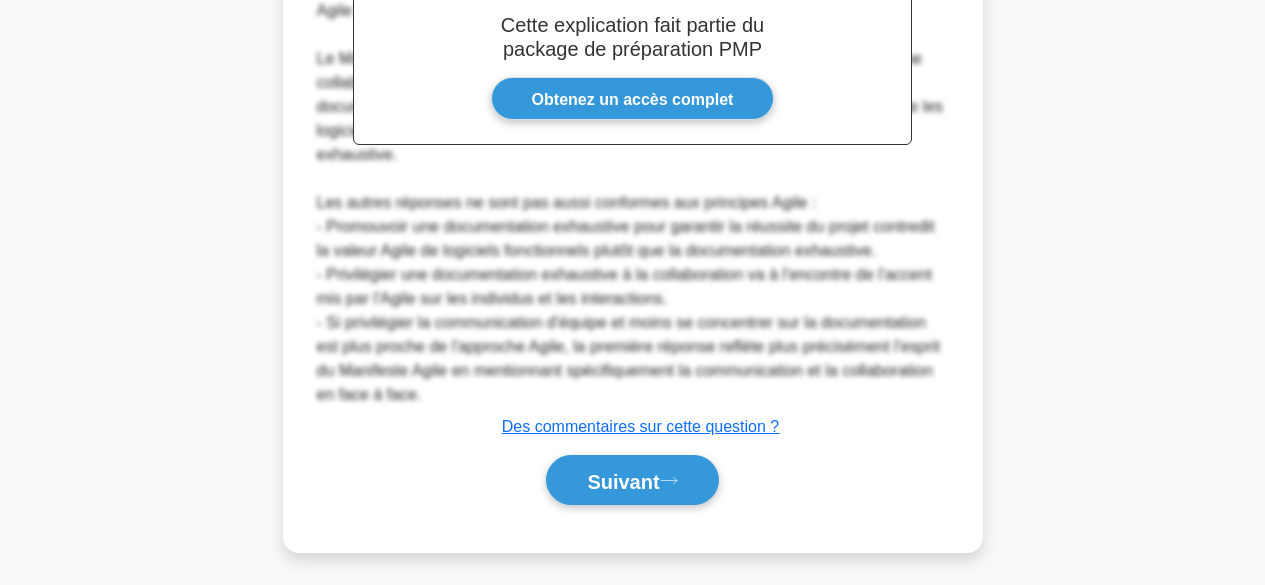 scroll, scrollTop: 495, scrollLeft: 0, axis: vertical 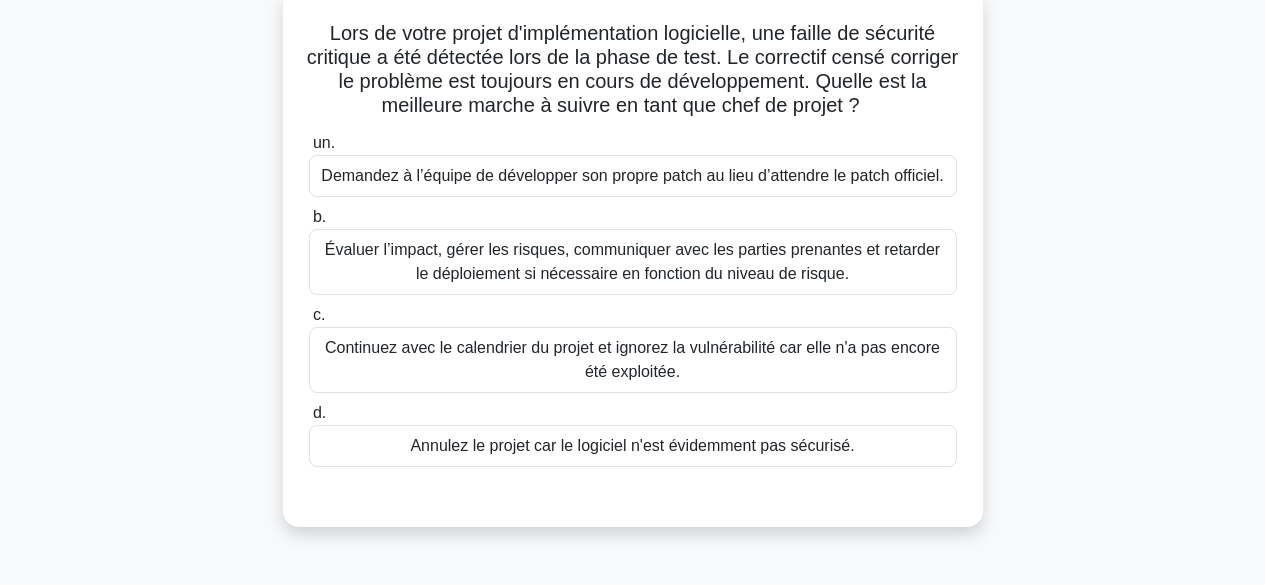 click on "Évaluer l’impact, gérer les risques, communiquer avec les parties prenantes et retarder le déploiement si nécessaire en fonction du niveau de risque." at bounding box center [633, 262] 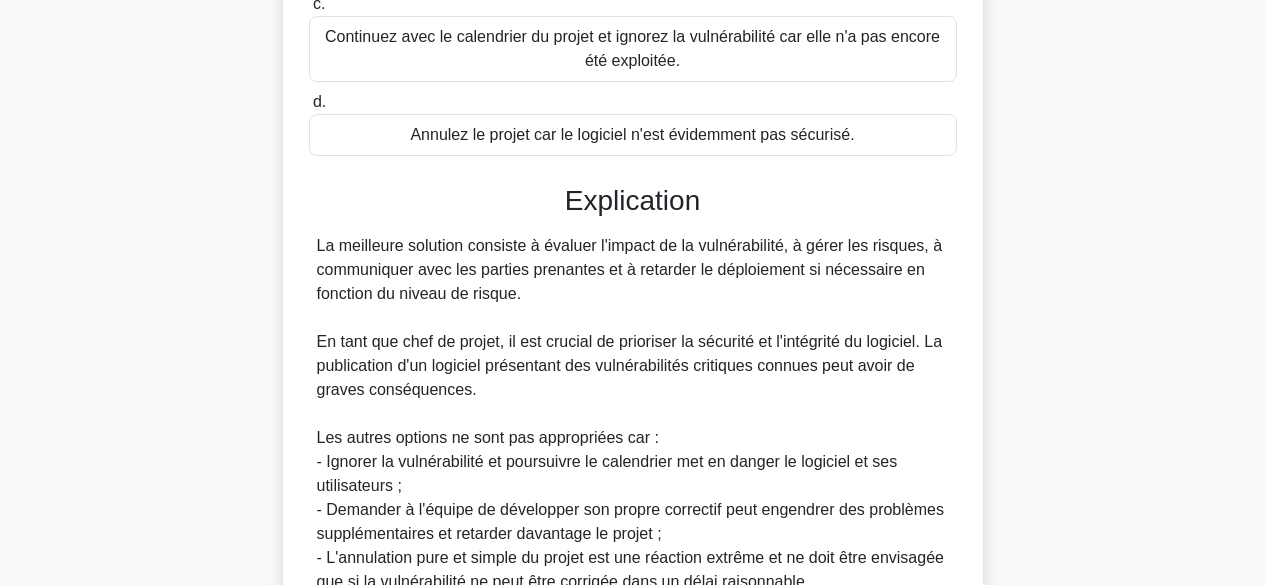 scroll, scrollTop: 652, scrollLeft: 0, axis: vertical 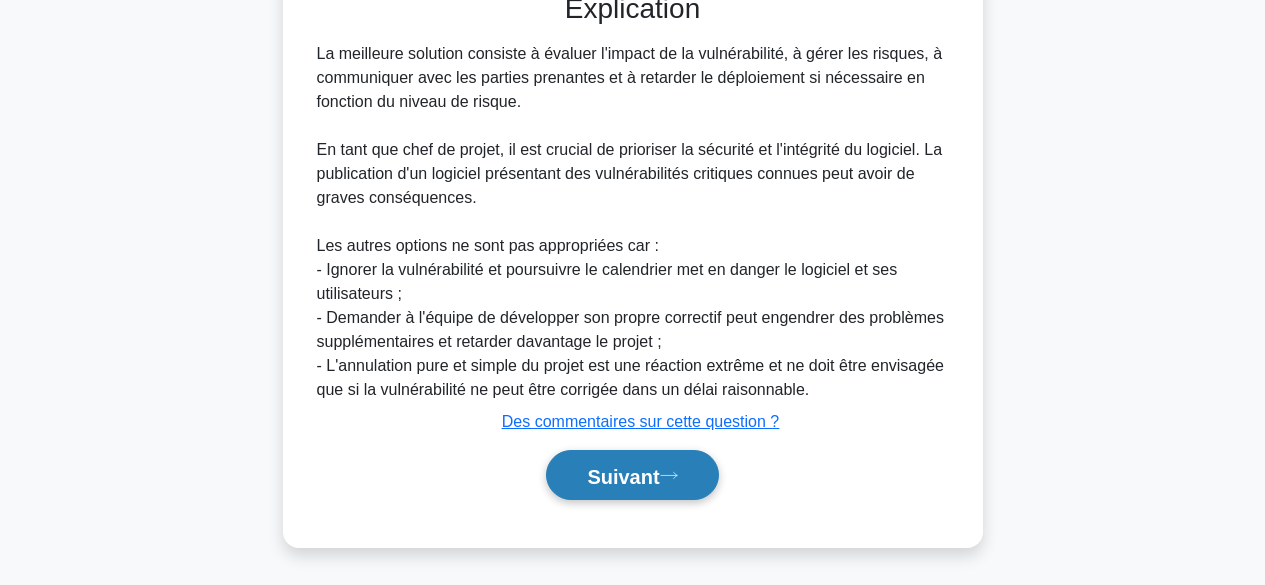 click on "Suivant" at bounding box center (623, 476) 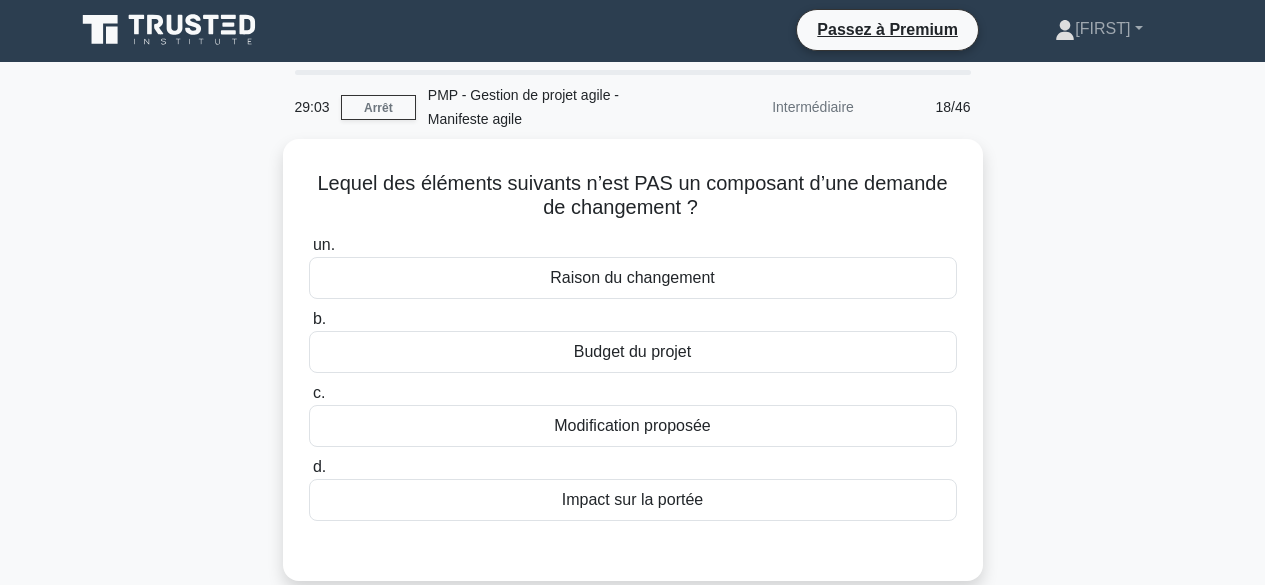 scroll, scrollTop: 0, scrollLeft: 0, axis: both 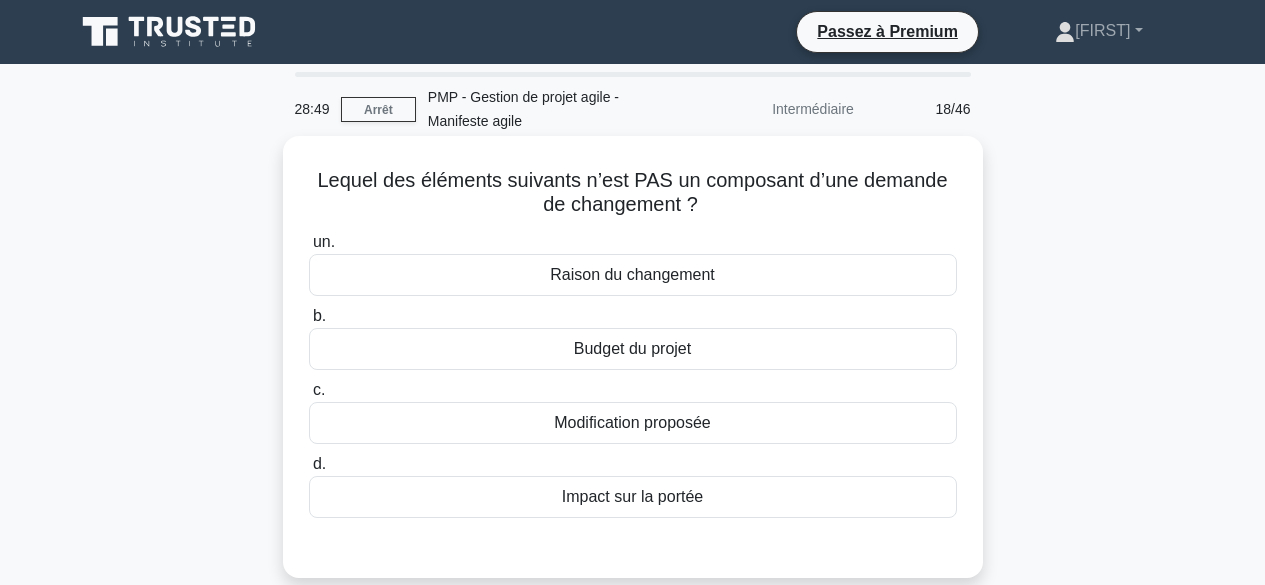 click on "Budget du projet" at bounding box center (633, 349) 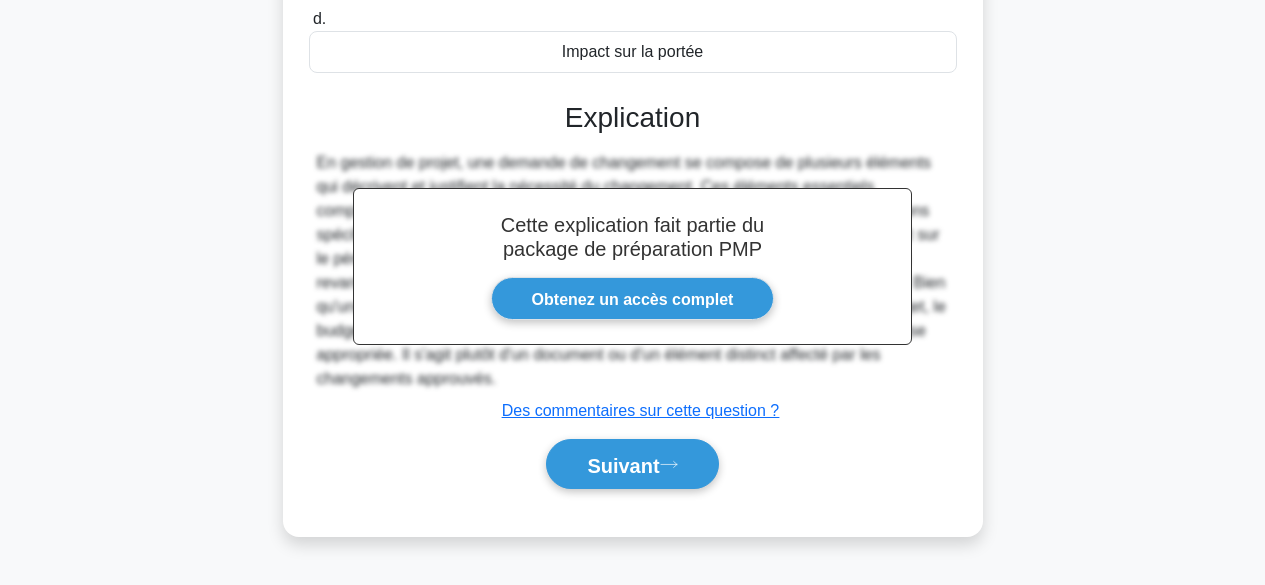 scroll, scrollTop: 495, scrollLeft: 0, axis: vertical 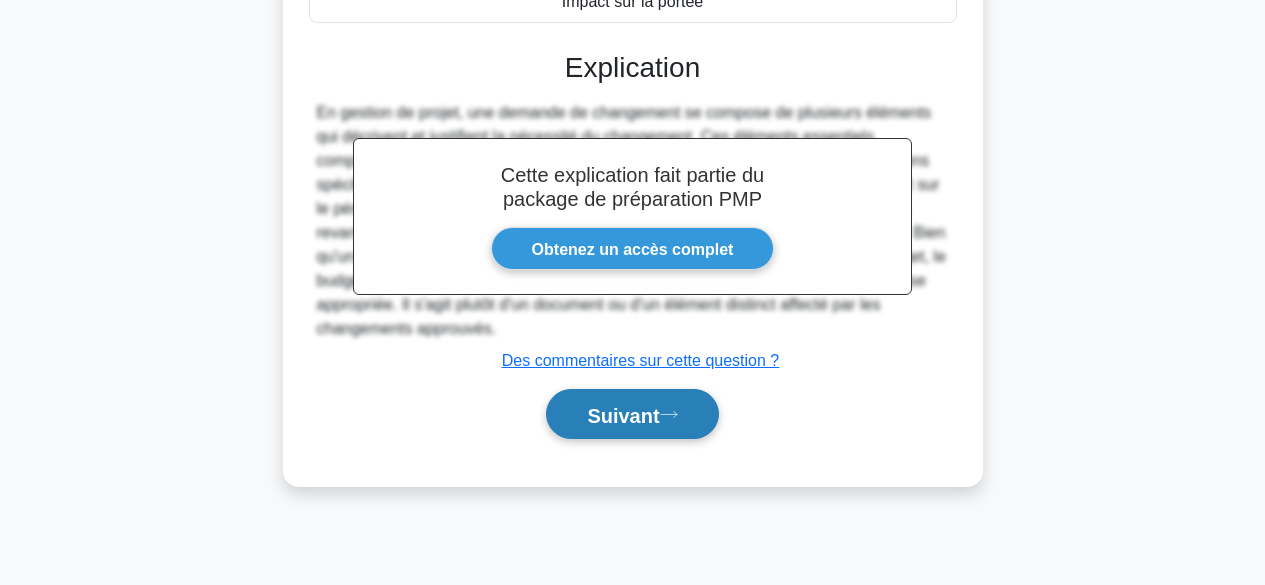 click on "Suivant" at bounding box center [623, 415] 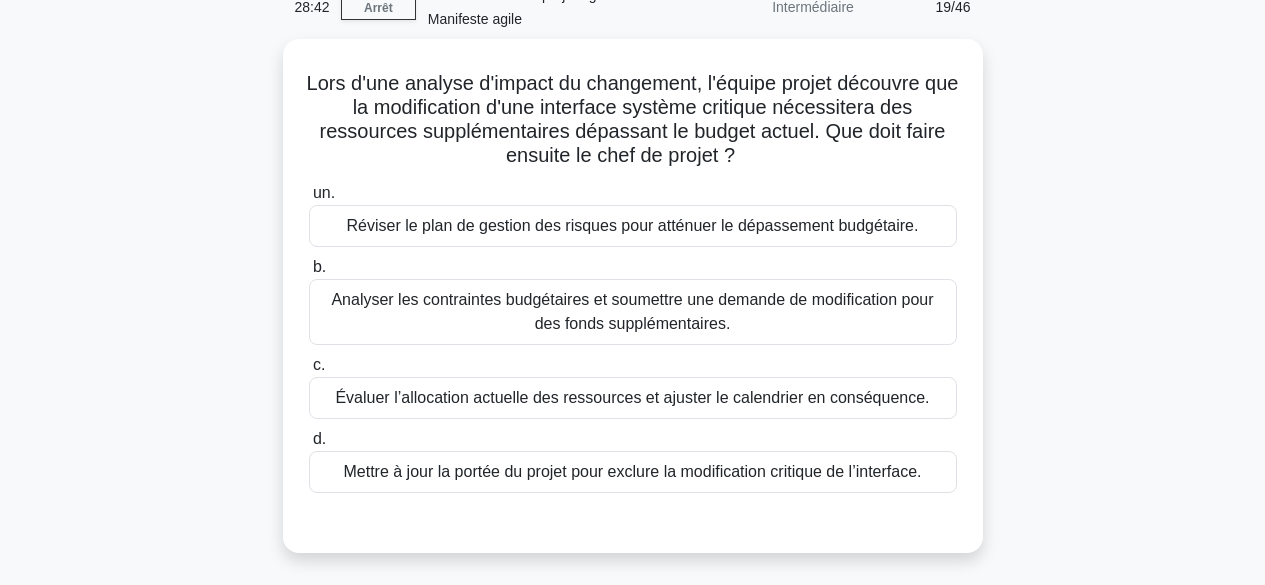 scroll, scrollTop: 61, scrollLeft: 0, axis: vertical 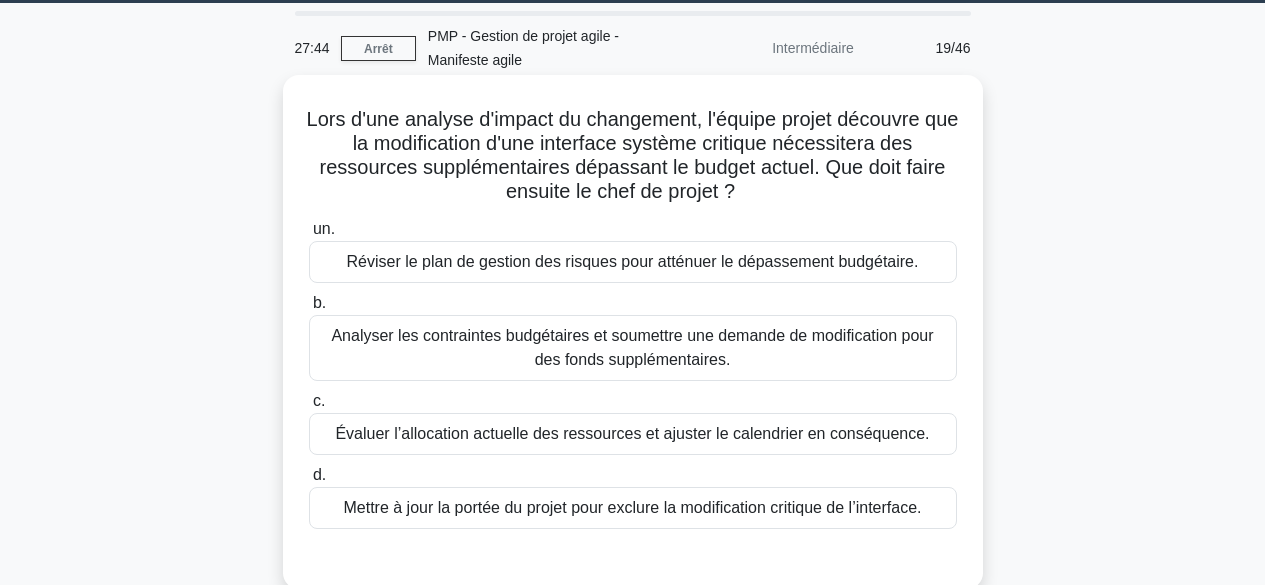 click on "Réviser le plan de gestion des risques pour atténuer le dépassement budgétaire." at bounding box center (633, 261) 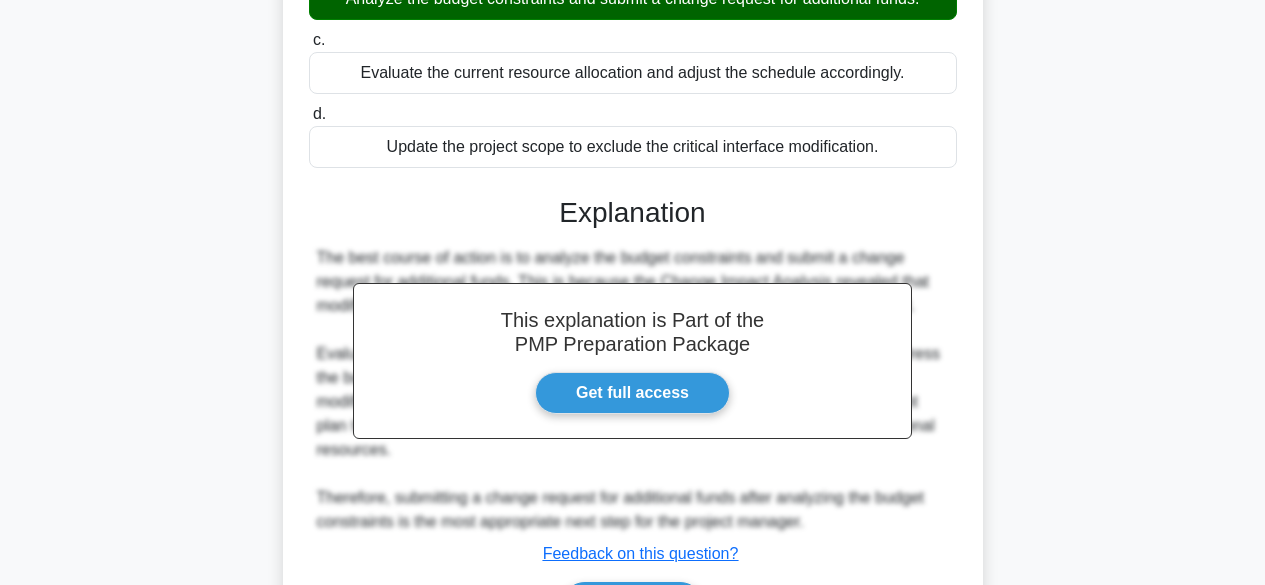 scroll, scrollTop: 531, scrollLeft: 0, axis: vertical 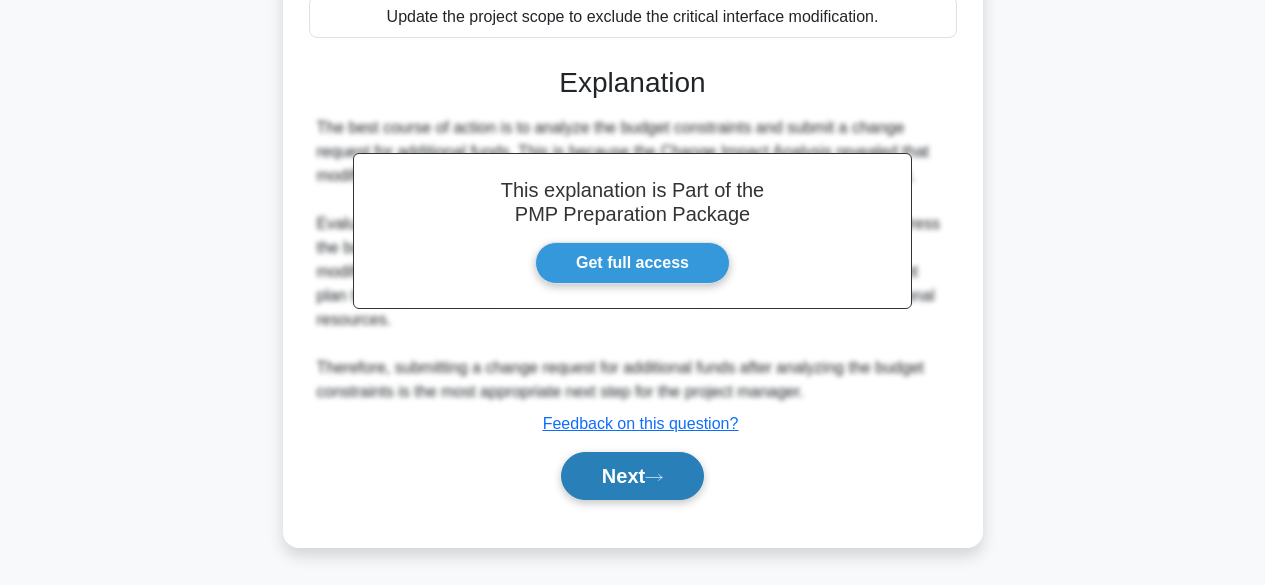 click on "Next" at bounding box center (632, 476) 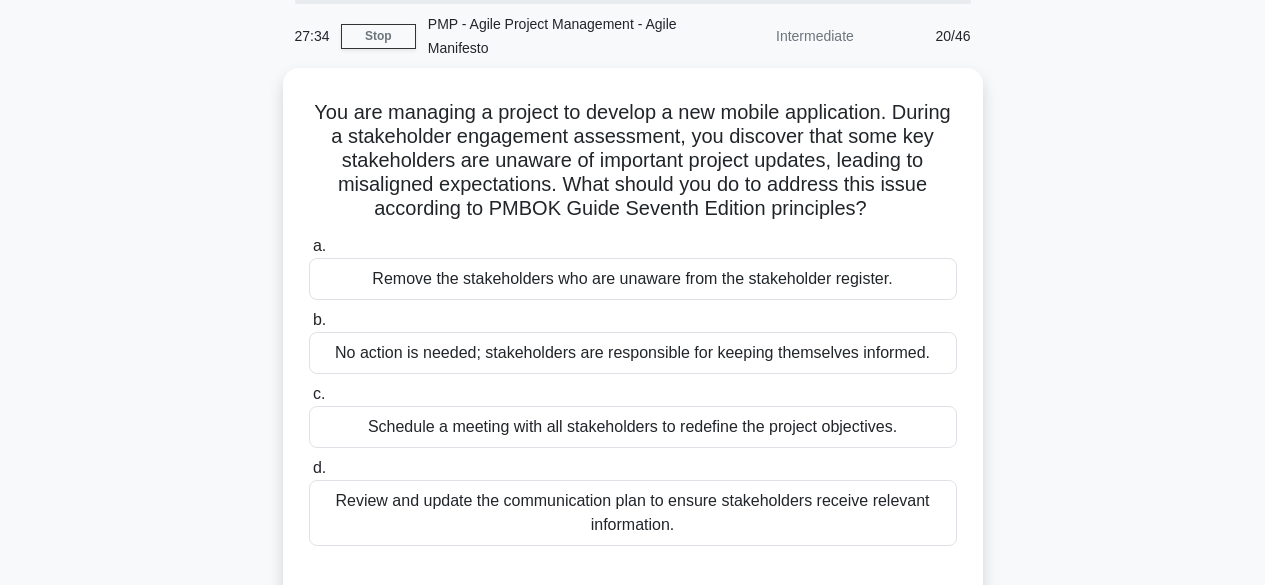 scroll, scrollTop: 71, scrollLeft: 0, axis: vertical 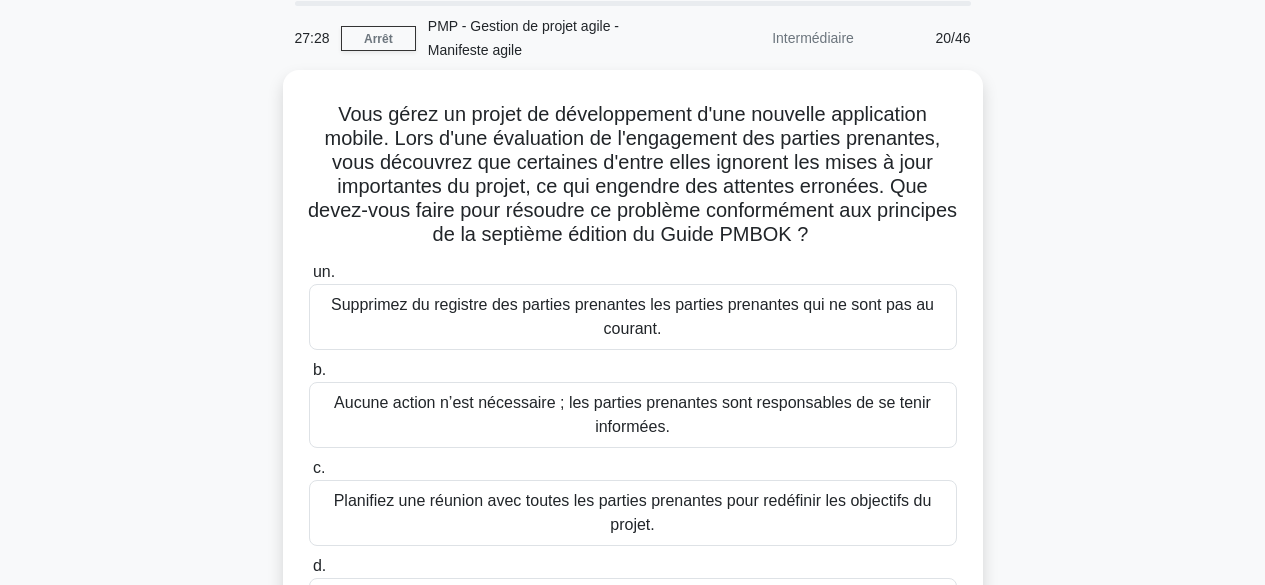 click on "Vous gérez un projet de développement d'une nouvelle application mobile. Lors d'une évaluation de l'engagement des parties prenantes, vous découvrez que certaines d'entre elles ignorent les mises à jour importantes du projet, ce qui engendre des attentes erronées. Que devez-vous faire pour résoudre ce problème conformément aux principes de la septième édition du Guide PMBOK ?
.spinner_0XTQ{transform-origin:center;animation:spinner_y6GP .75s linear infinite}@keyframes spinner_y6GP{100%{transform:rotate(360deg)}}
un.
b. c. d." at bounding box center (633, 399) 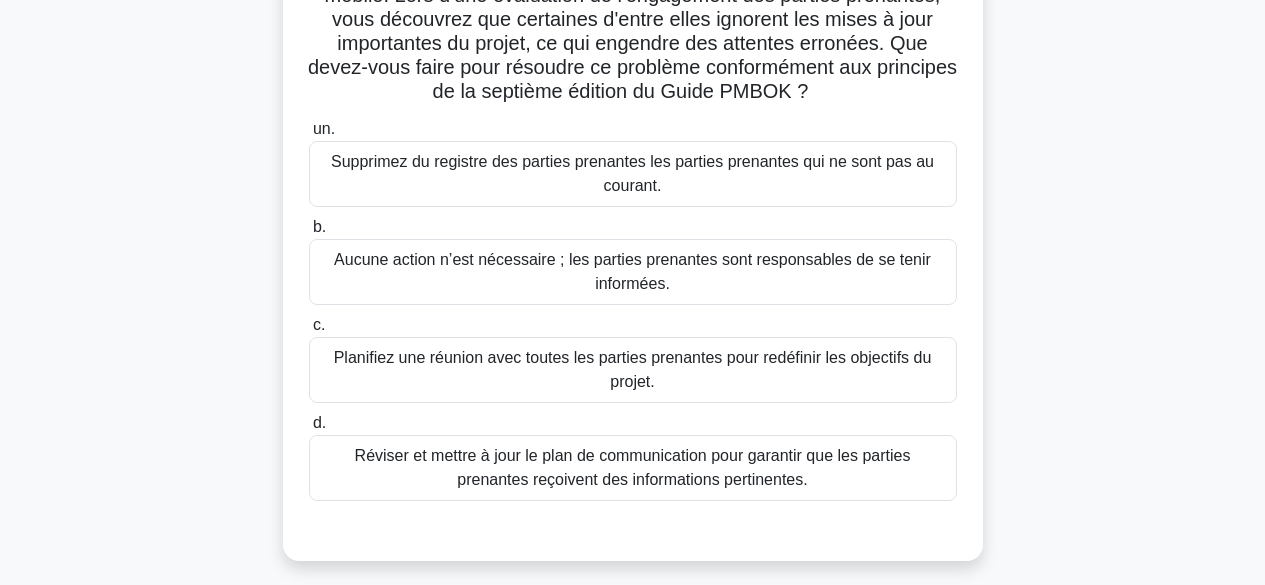 scroll, scrollTop: 222, scrollLeft: 0, axis: vertical 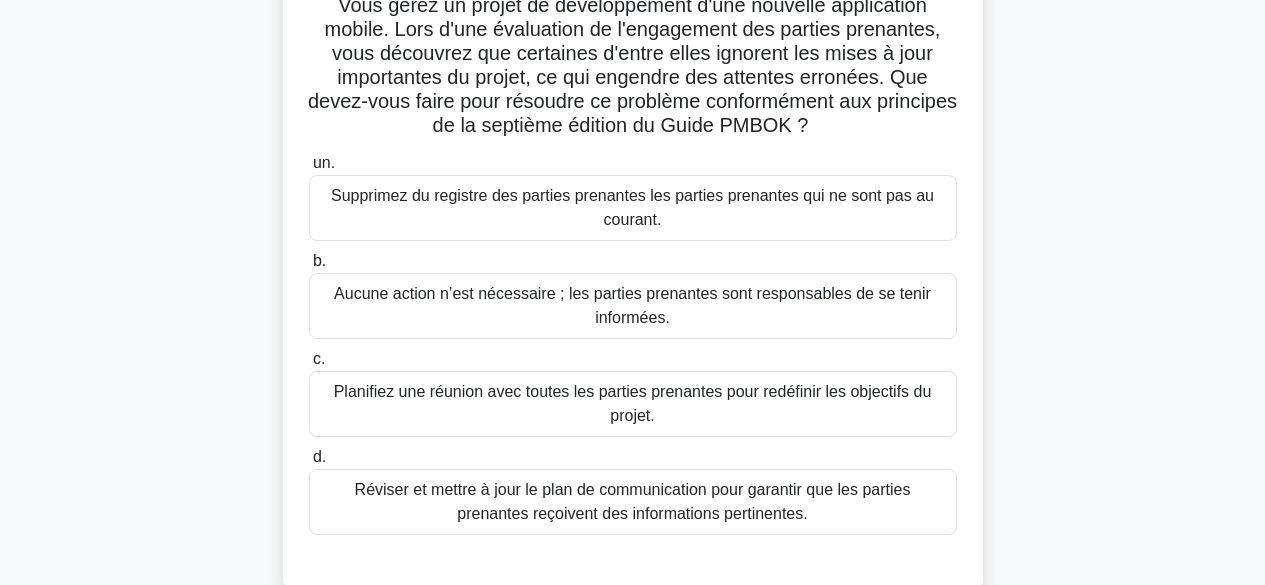 click on "Revoir et mettre à jour le plan de communication pour garantir que les parties prenantes reçoivent des informations pertinentes." at bounding box center (633, 502) 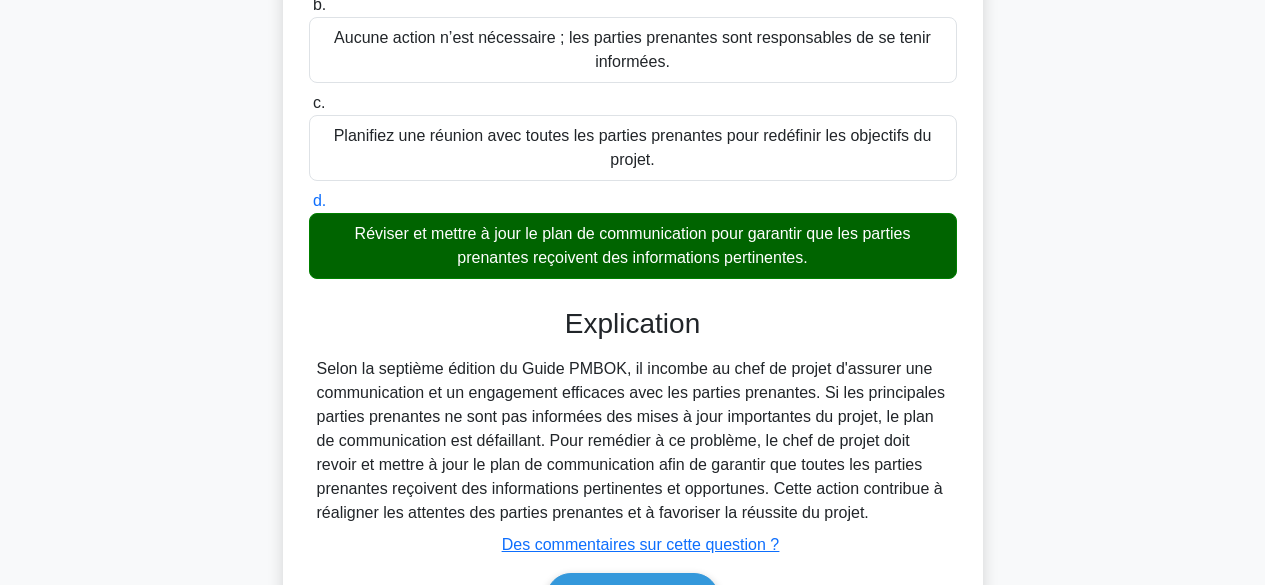 scroll, scrollTop: 556, scrollLeft: 0, axis: vertical 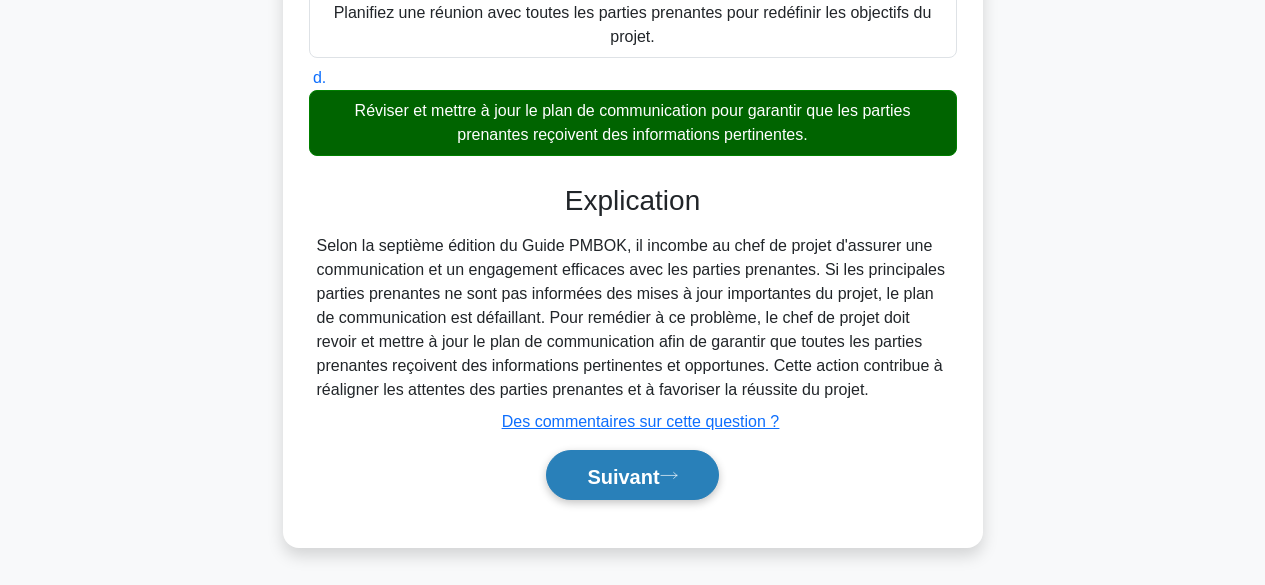 click on "Suivant" at bounding box center (623, 476) 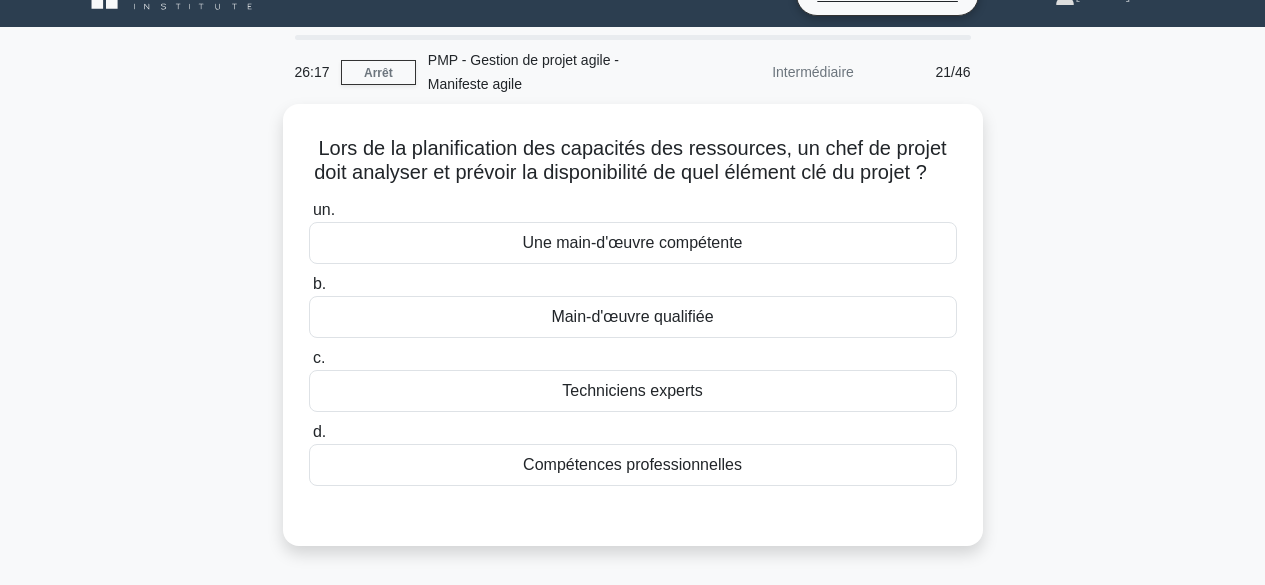 scroll, scrollTop: 33, scrollLeft: 0, axis: vertical 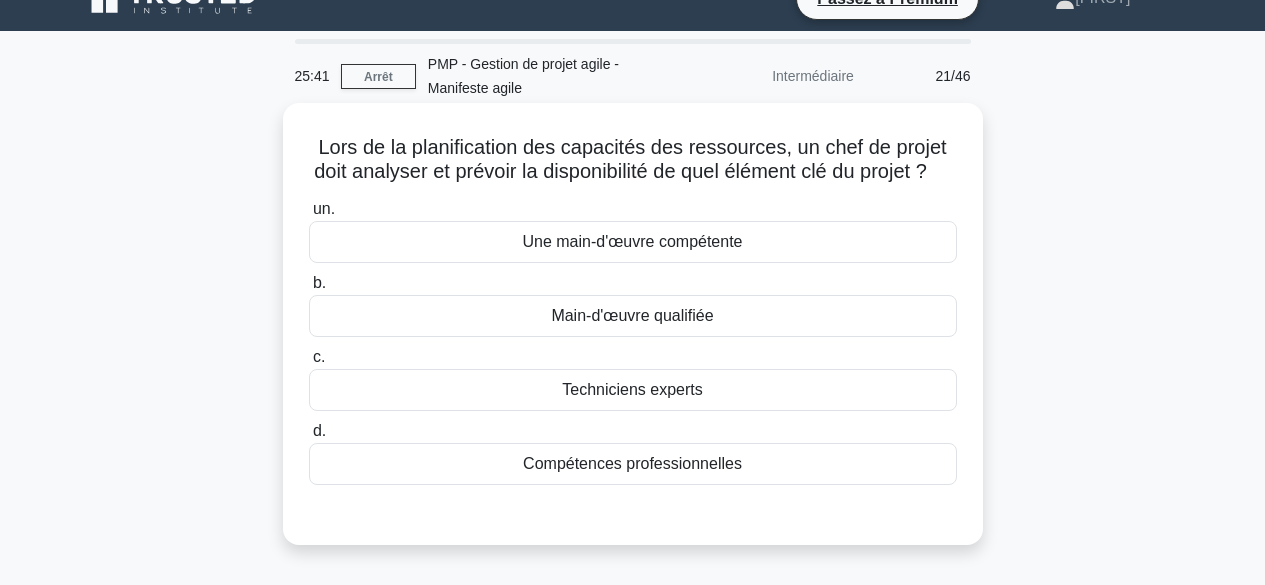 click on "Main-d'œuvre qualifiée" at bounding box center (633, 316) 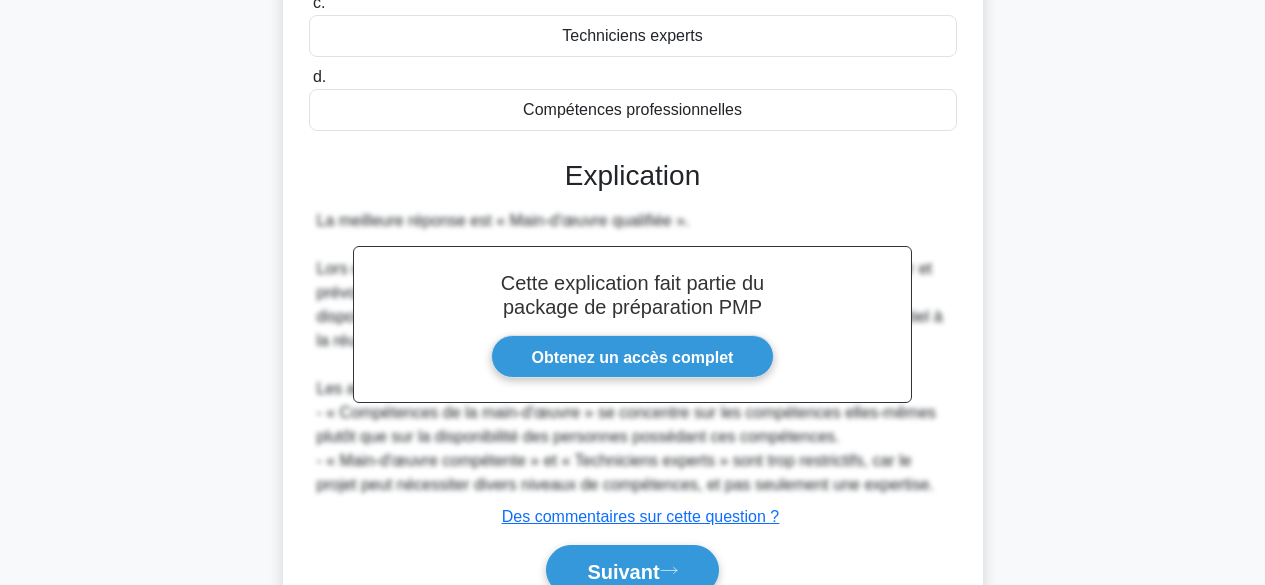 scroll, scrollTop: 508, scrollLeft: 0, axis: vertical 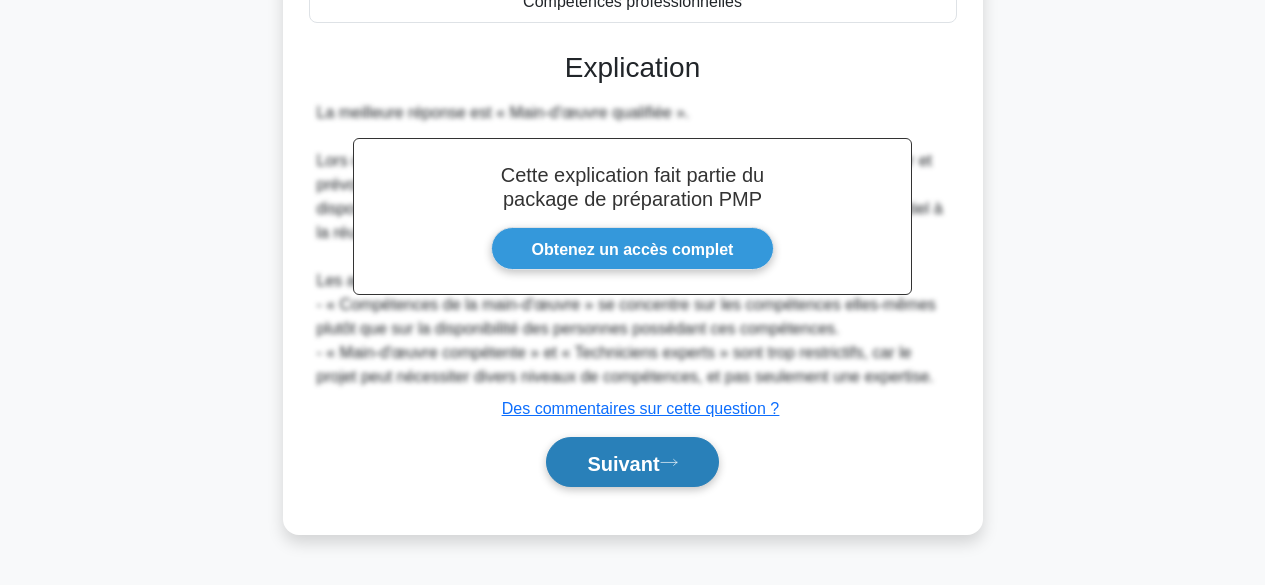click on "Suivant" at bounding box center [623, 463] 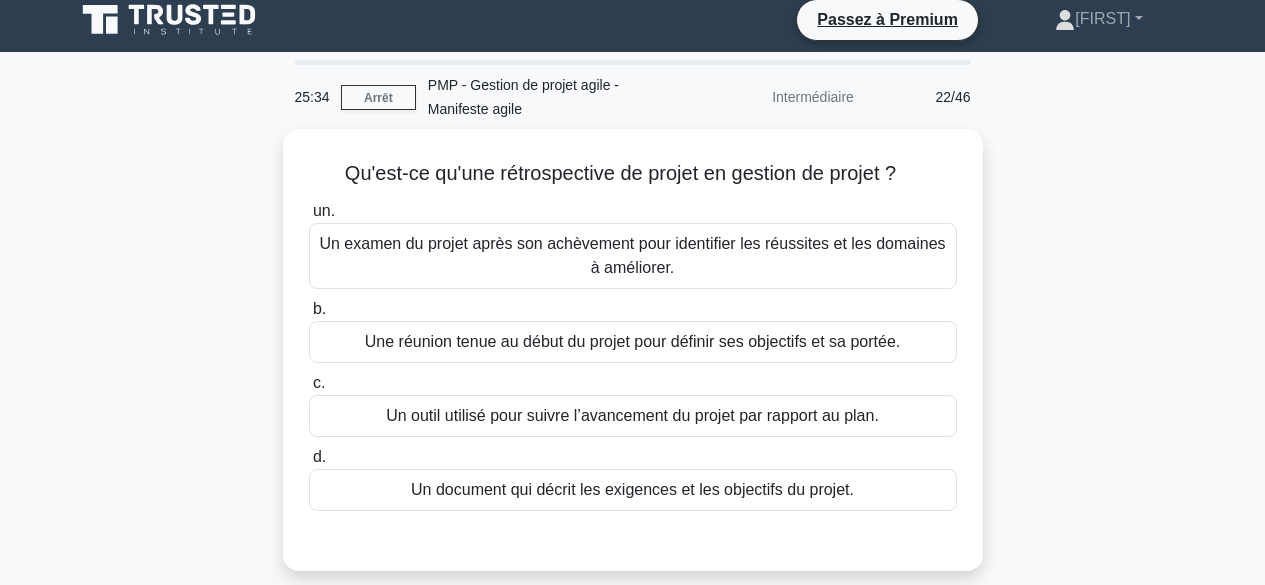 scroll, scrollTop: 0, scrollLeft: 0, axis: both 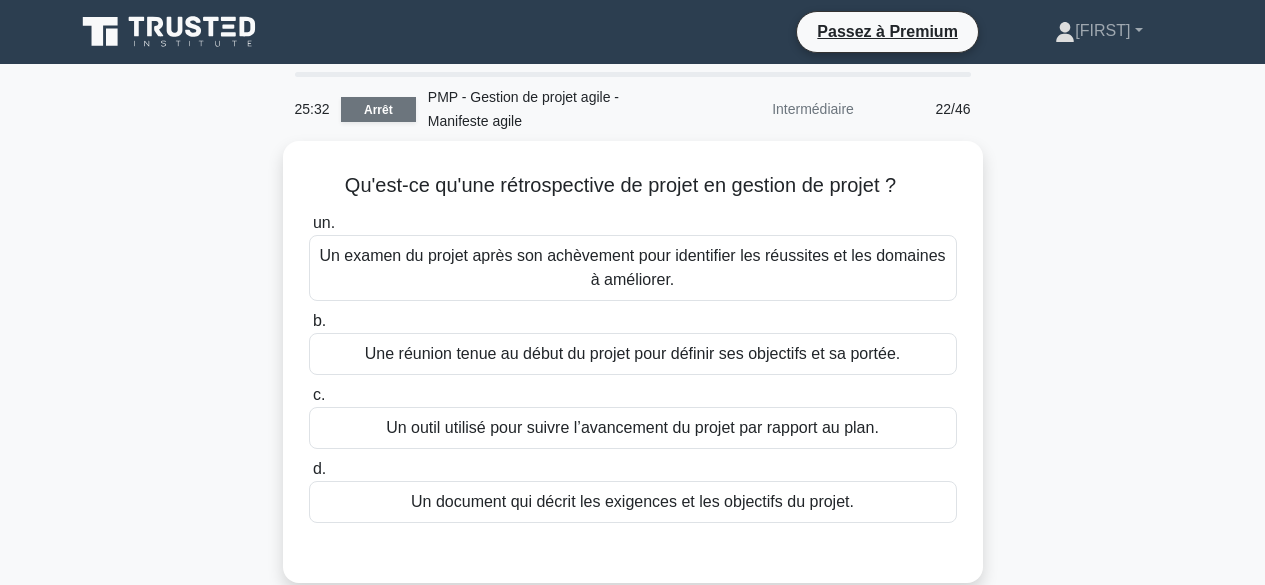 click on "Arrêt" at bounding box center [378, 110] 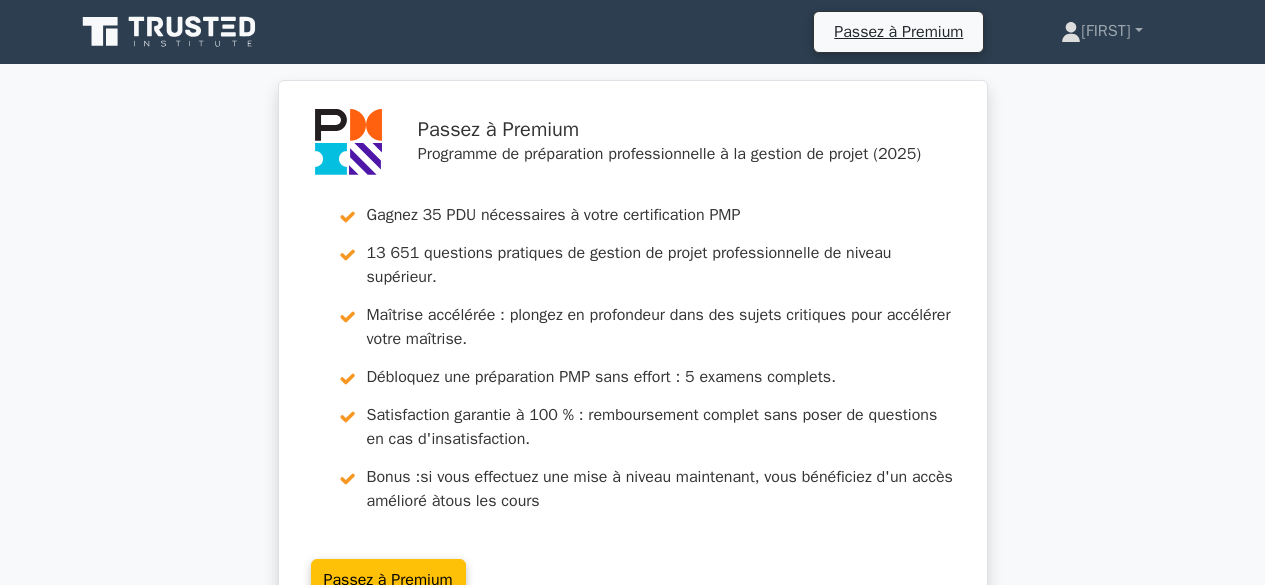 scroll, scrollTop: 0, scrollLeft: 0, axis: both 